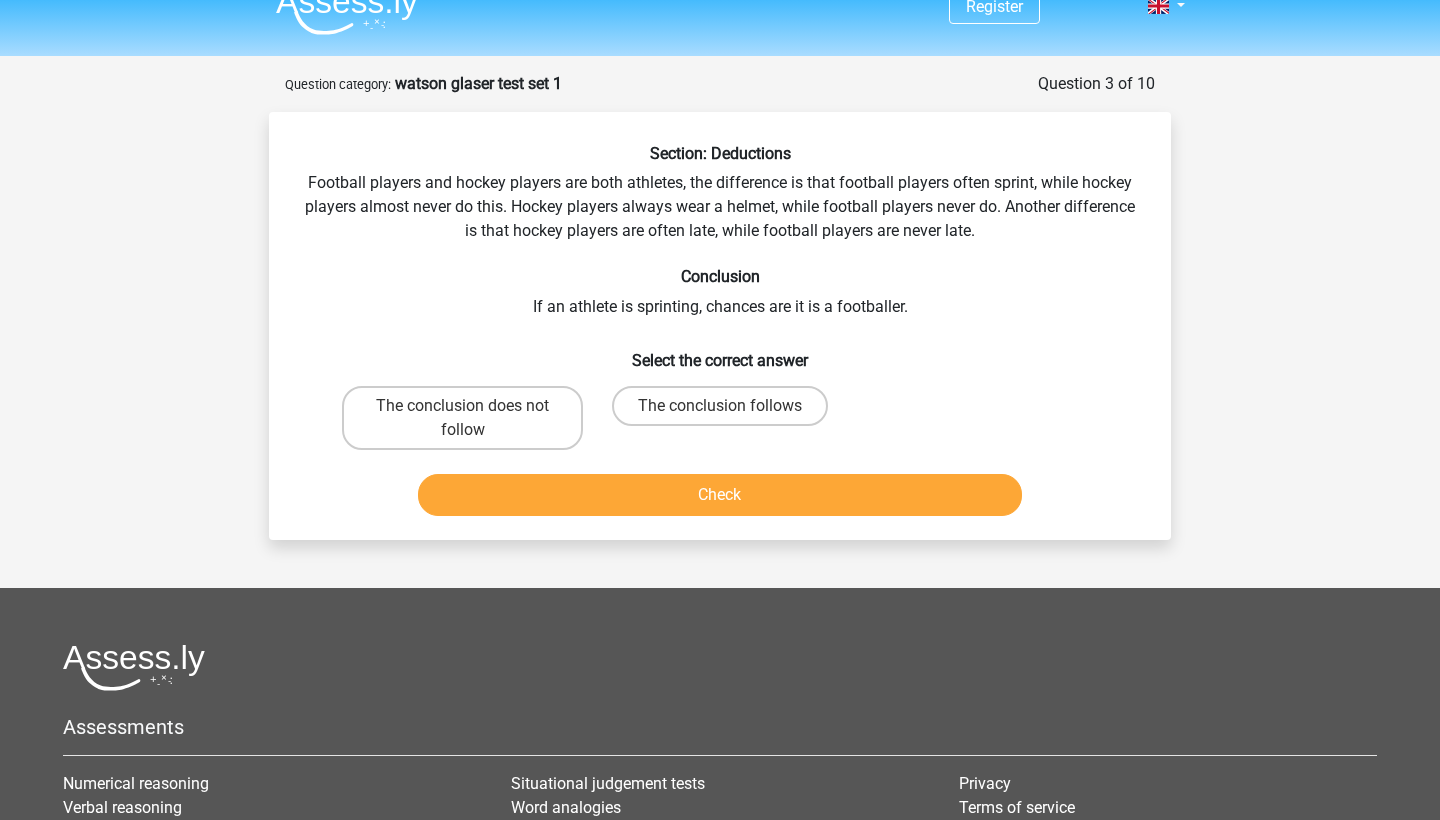 scroll, scrollTop: 0, scrollLeft: 0, axis: both 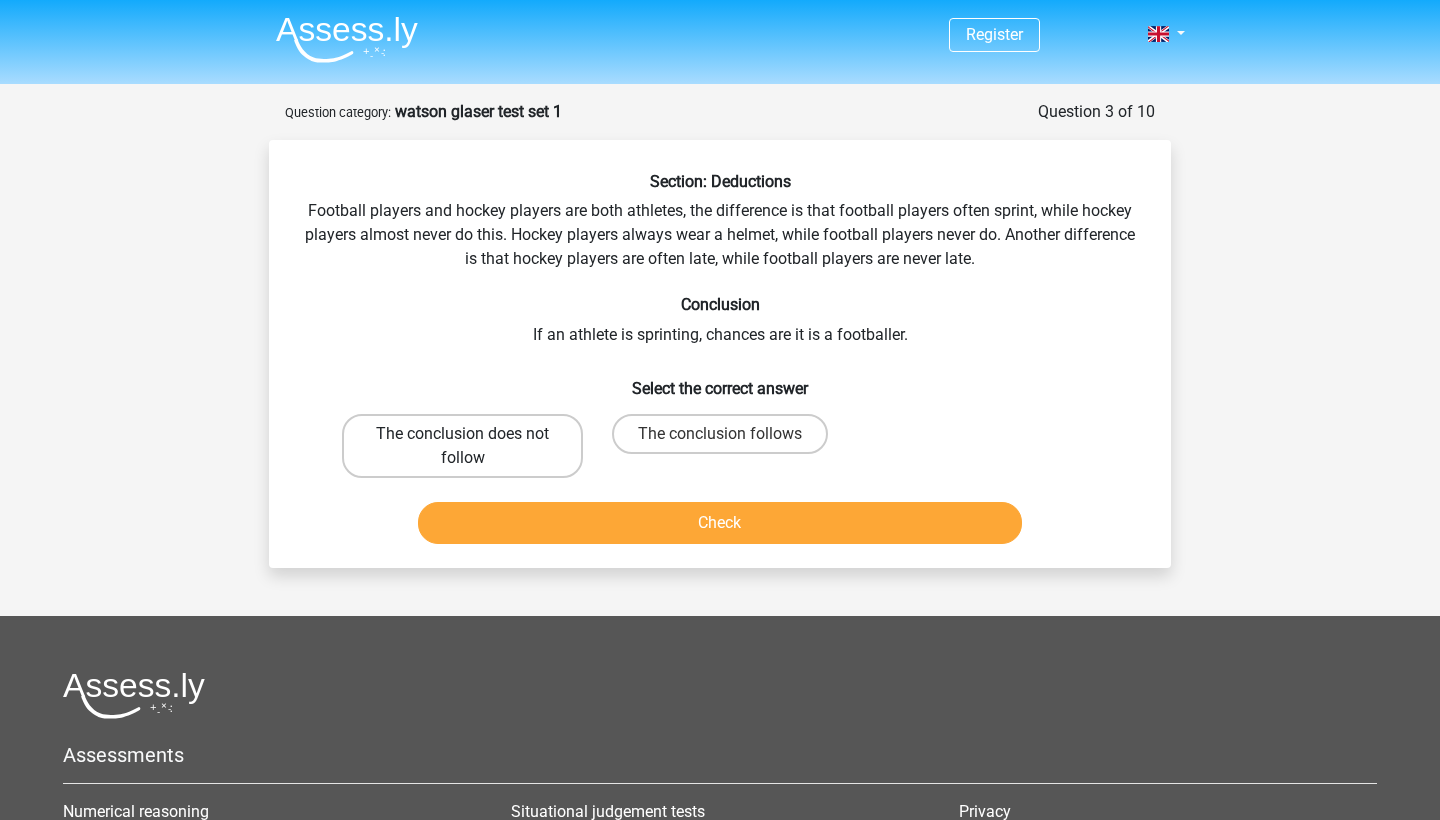 click on "The conclusion does not follow" at bounding box center [462, 446] 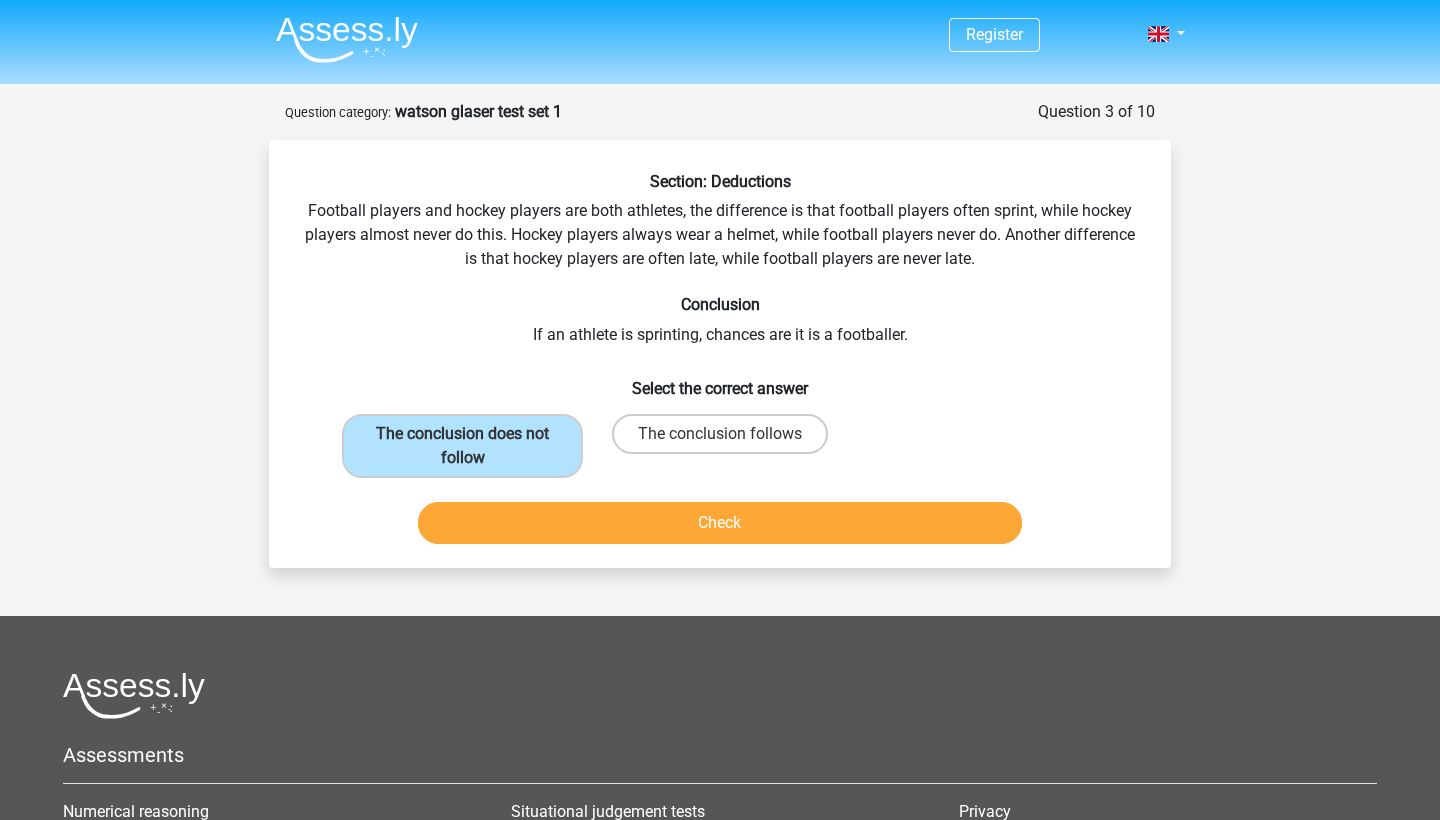 click on "Check" at bounding box center (720, 523) 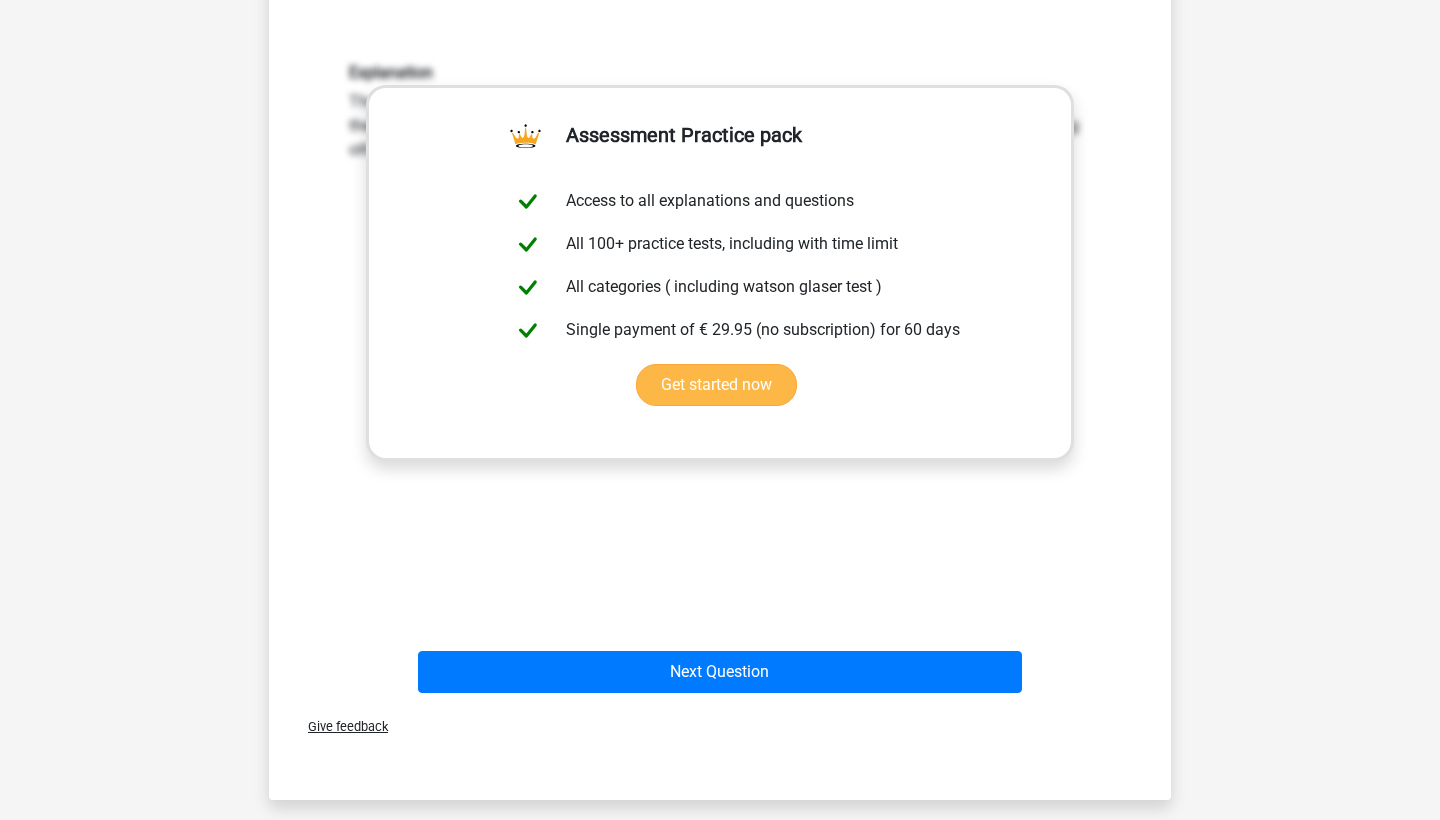 scroll, scrollTop: 705, scrollLeft: 0, axis: vertical 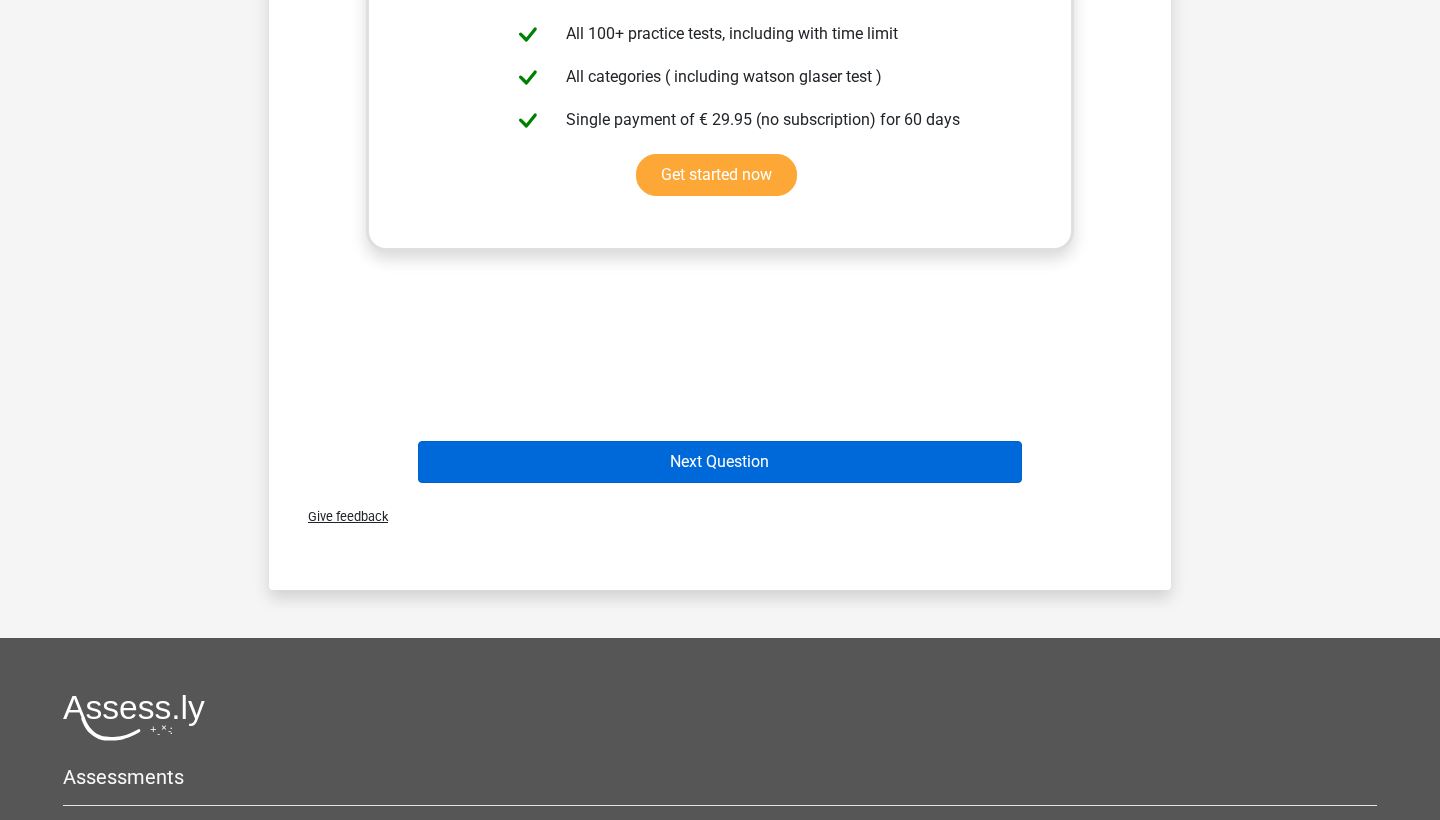 click on "Next Question" at bounding box center (720, 462) 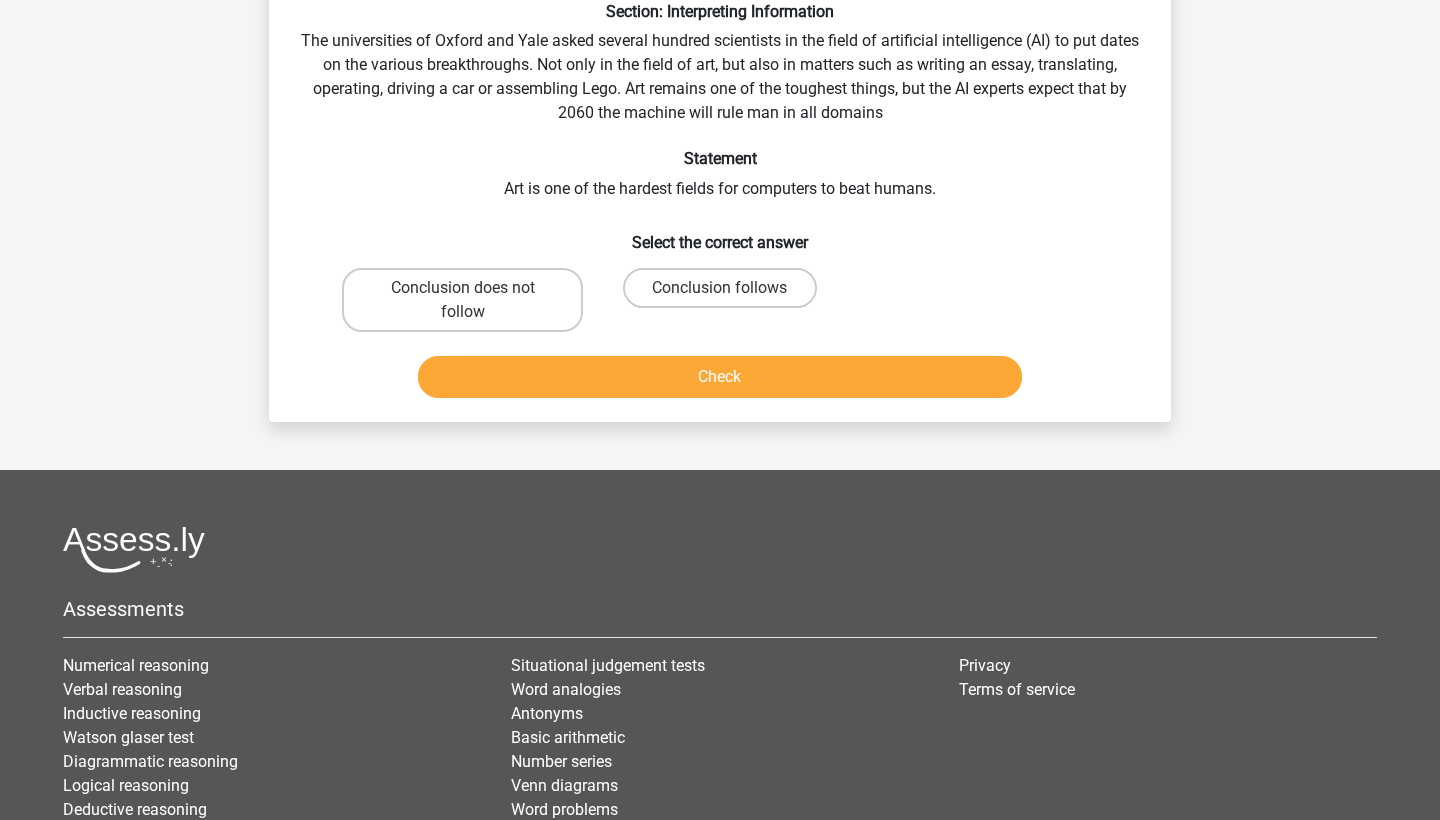 scroll, scrollTop: 100, scrollLeft: 0, axis: vertical 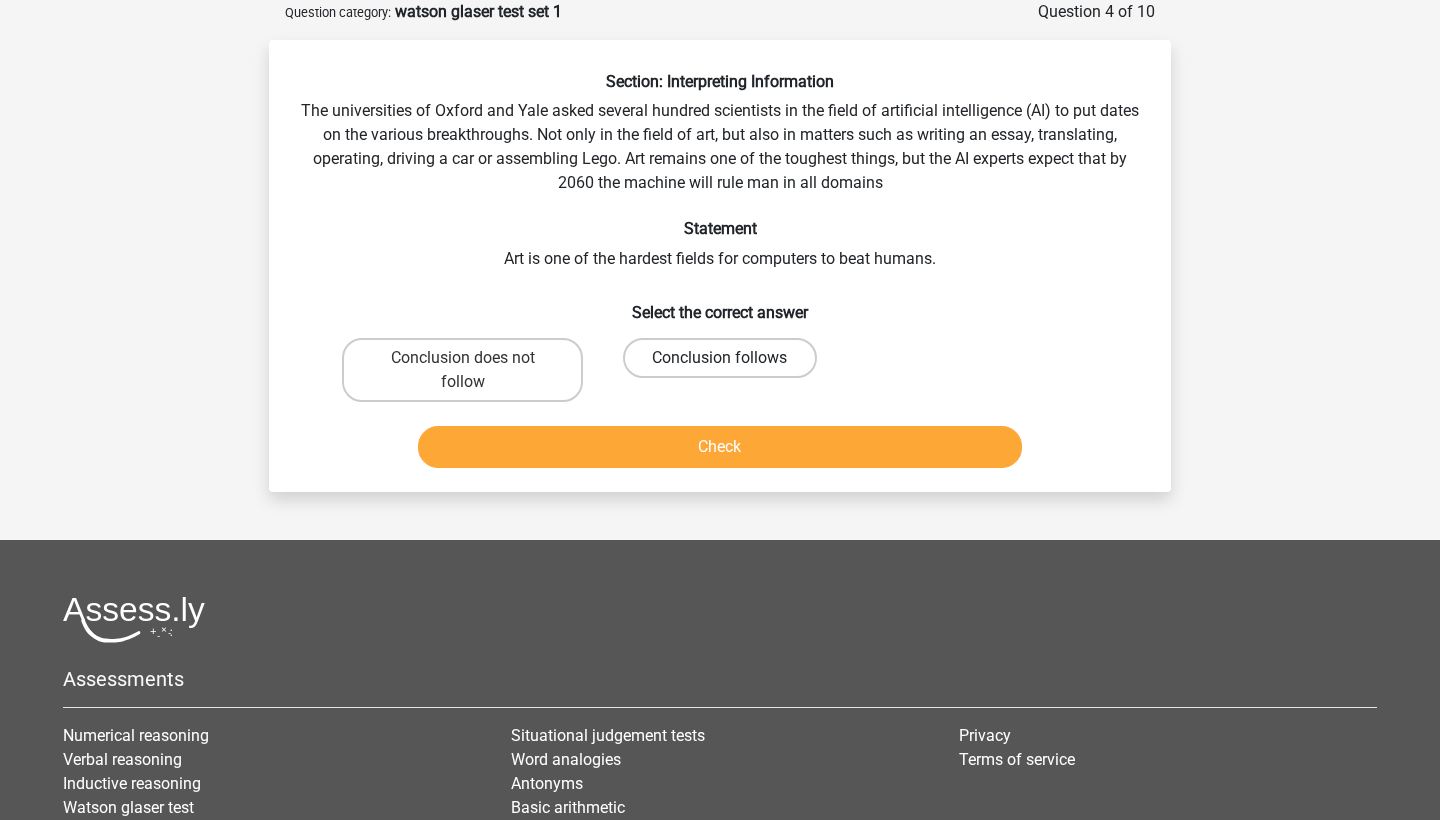 click on "Conclusion follows" at bounding box center [719, 358] 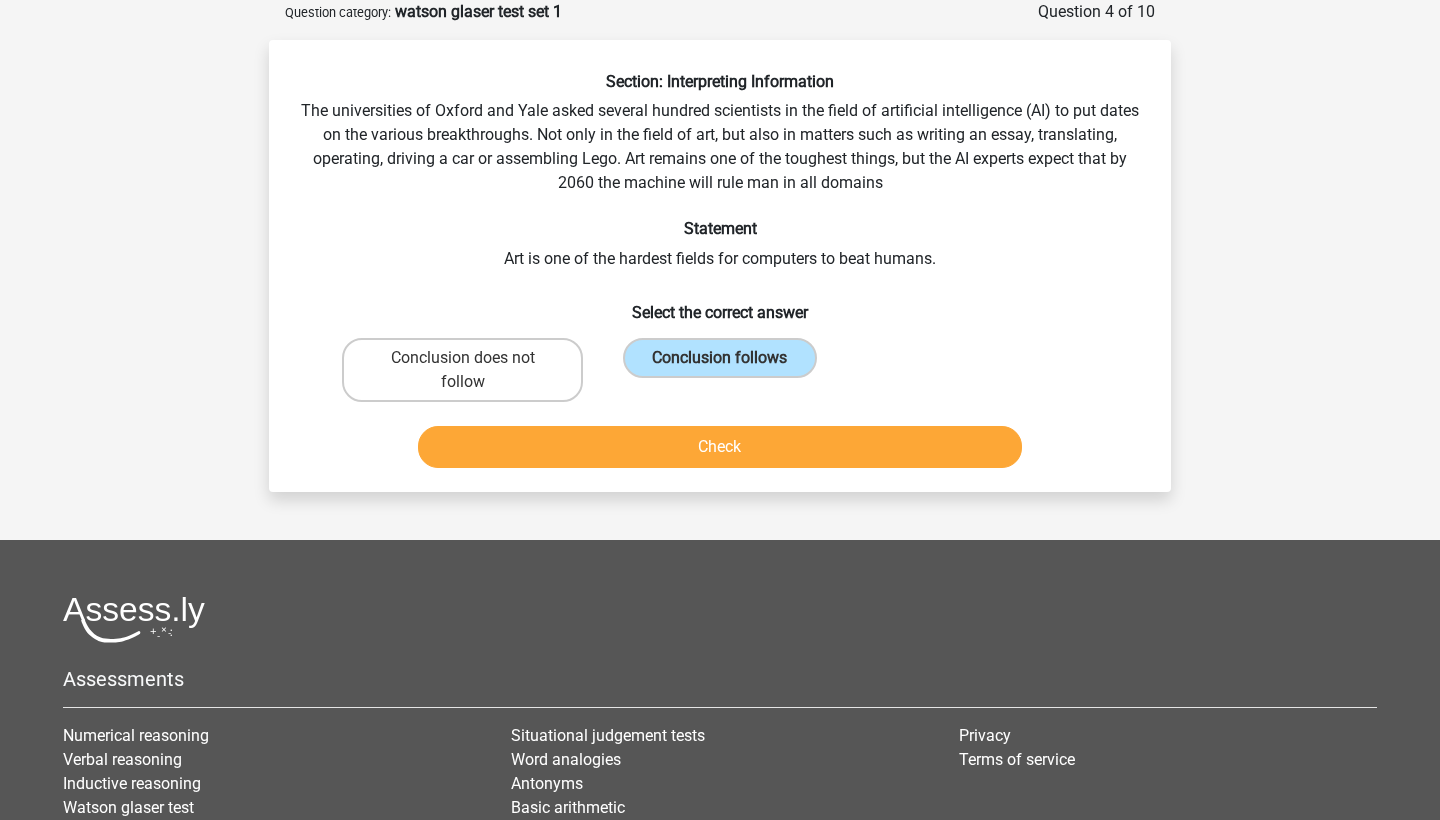 click on "Check" at bounding box center [720, 447] 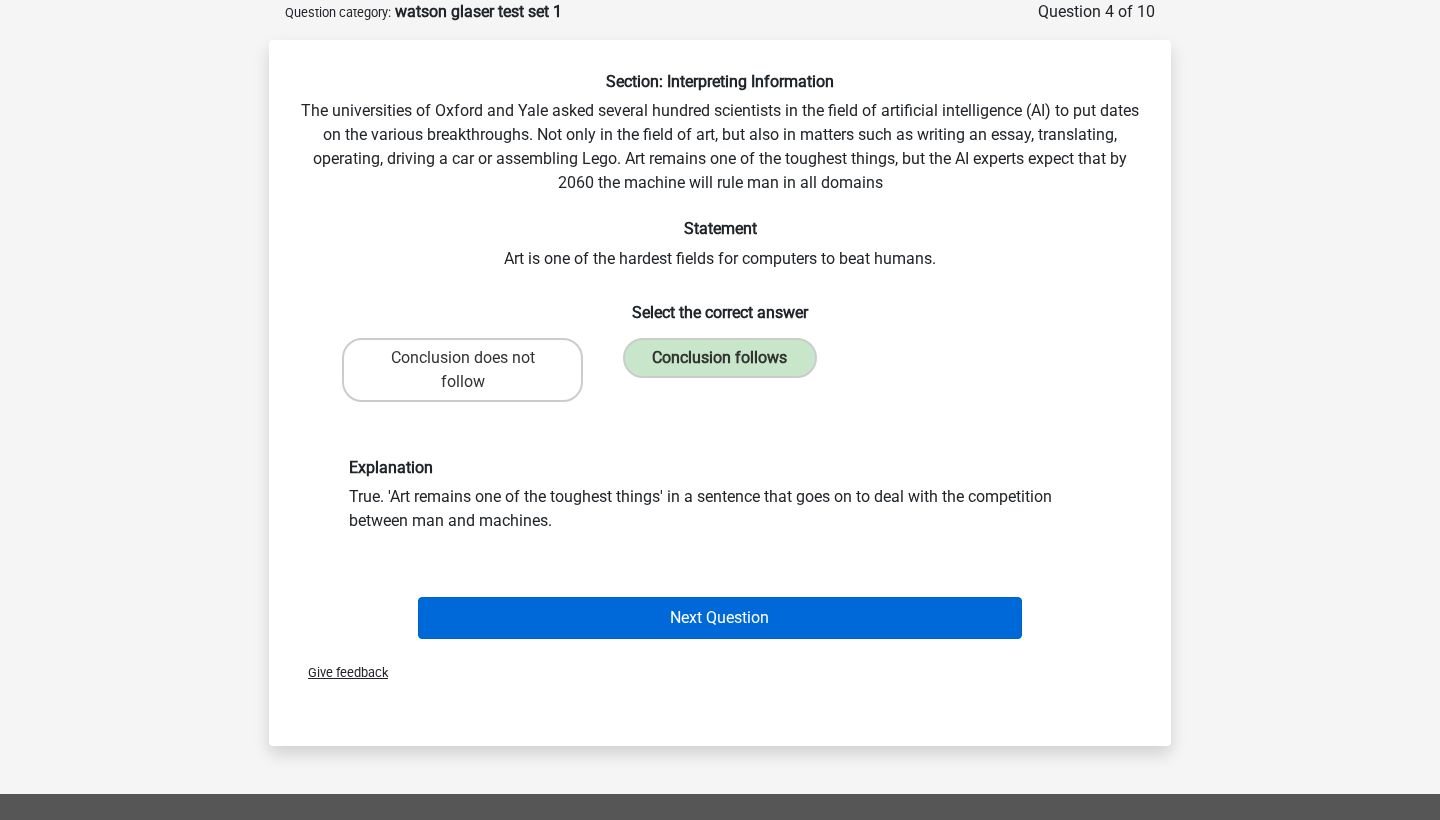 click on "Next Question" at bounding box center [720, 618] 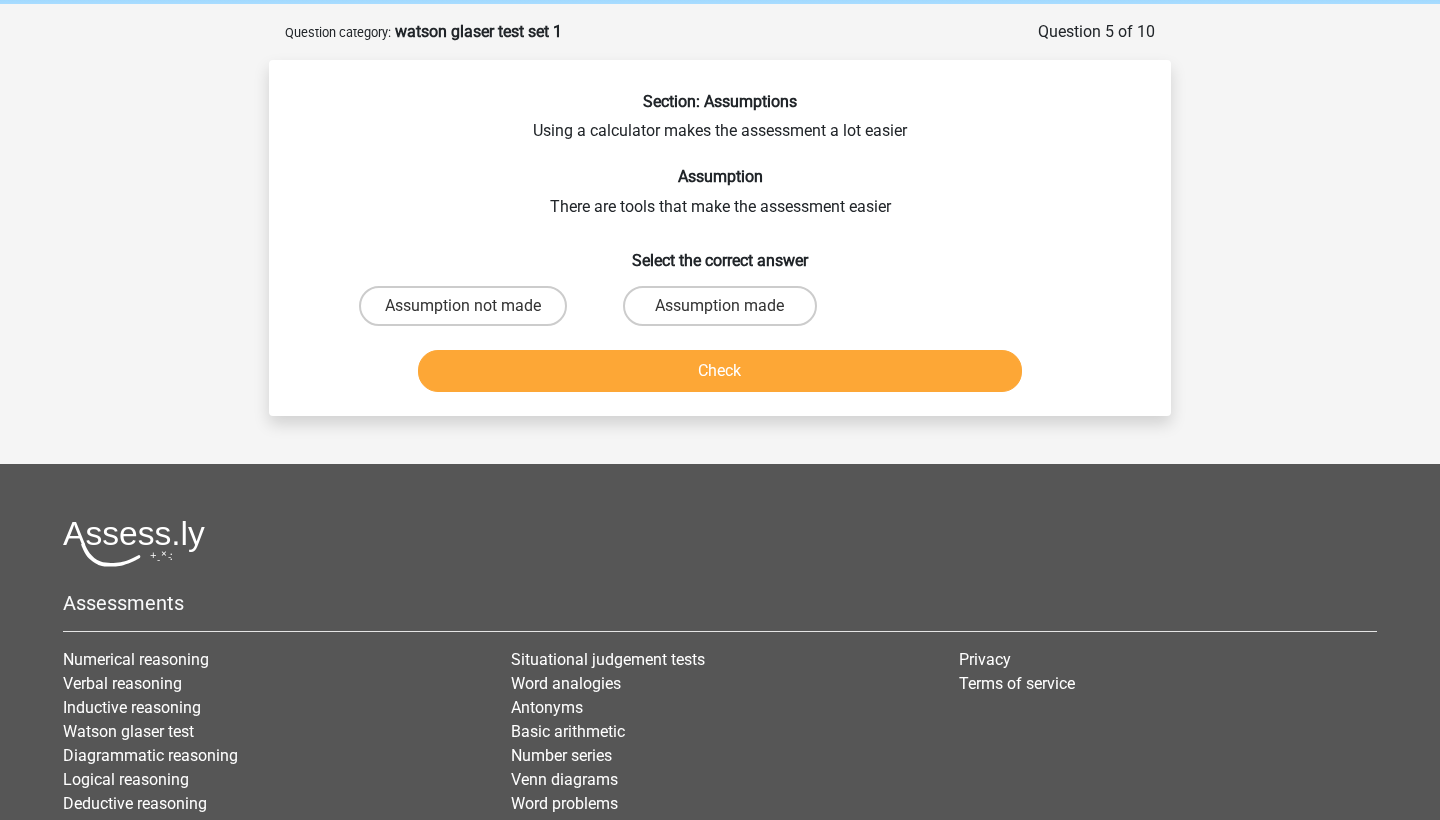 scroll, scrollTop: 76, scrollLeft: 0, axis: vertical 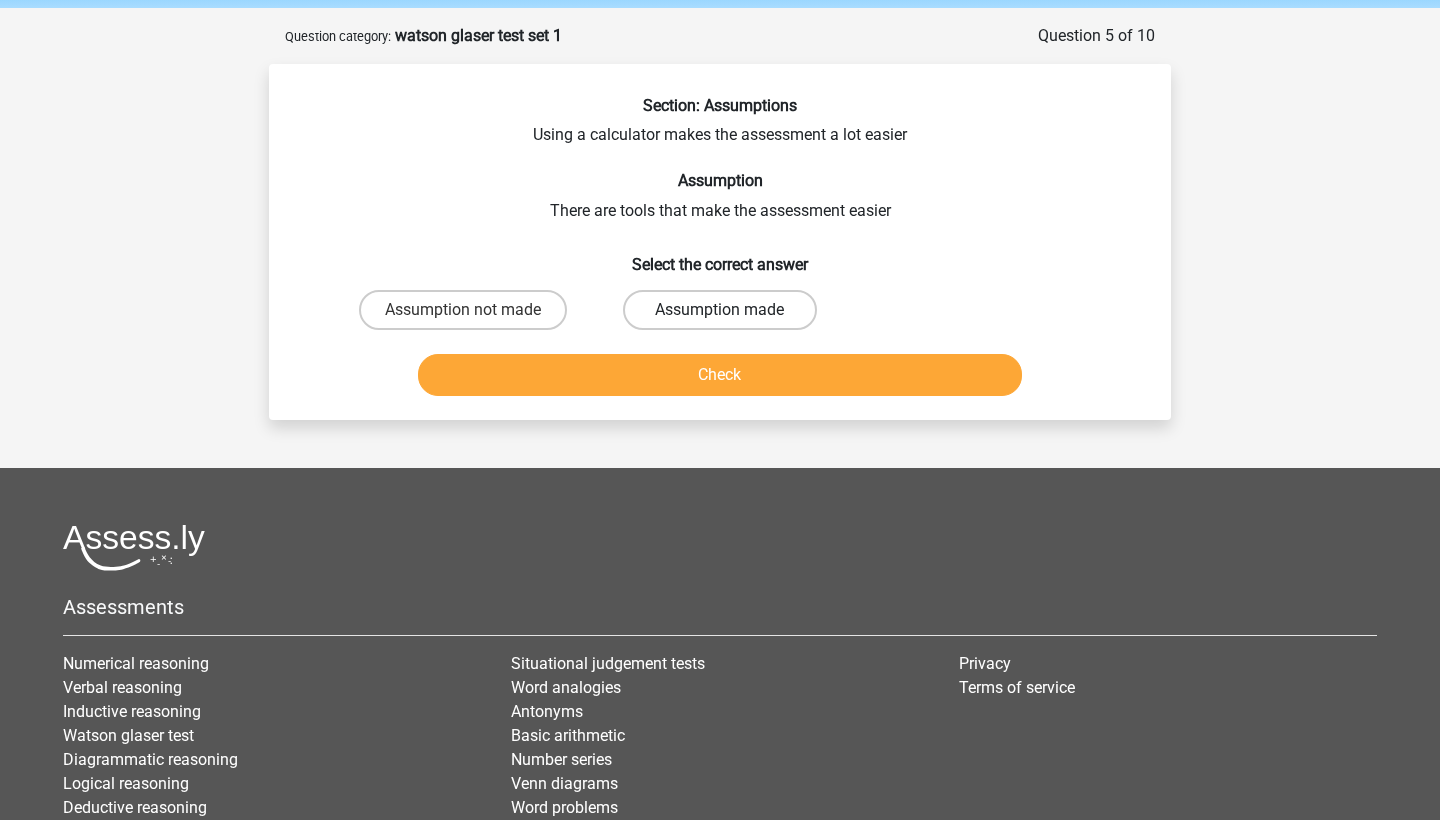 click on "Assumption made" at bounding box center (719, 310) 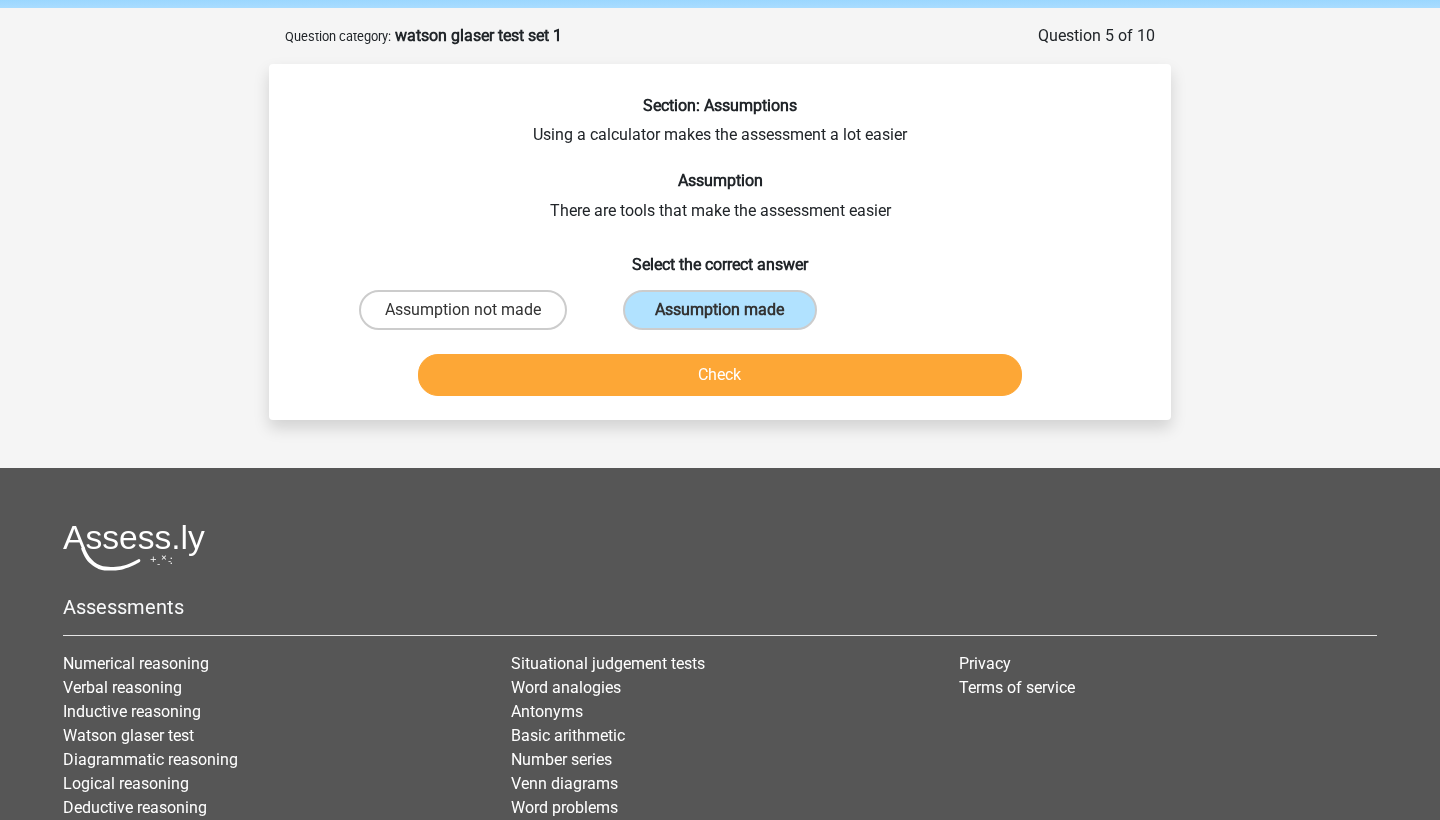 click on "Check" at bounding box center [720, 375] 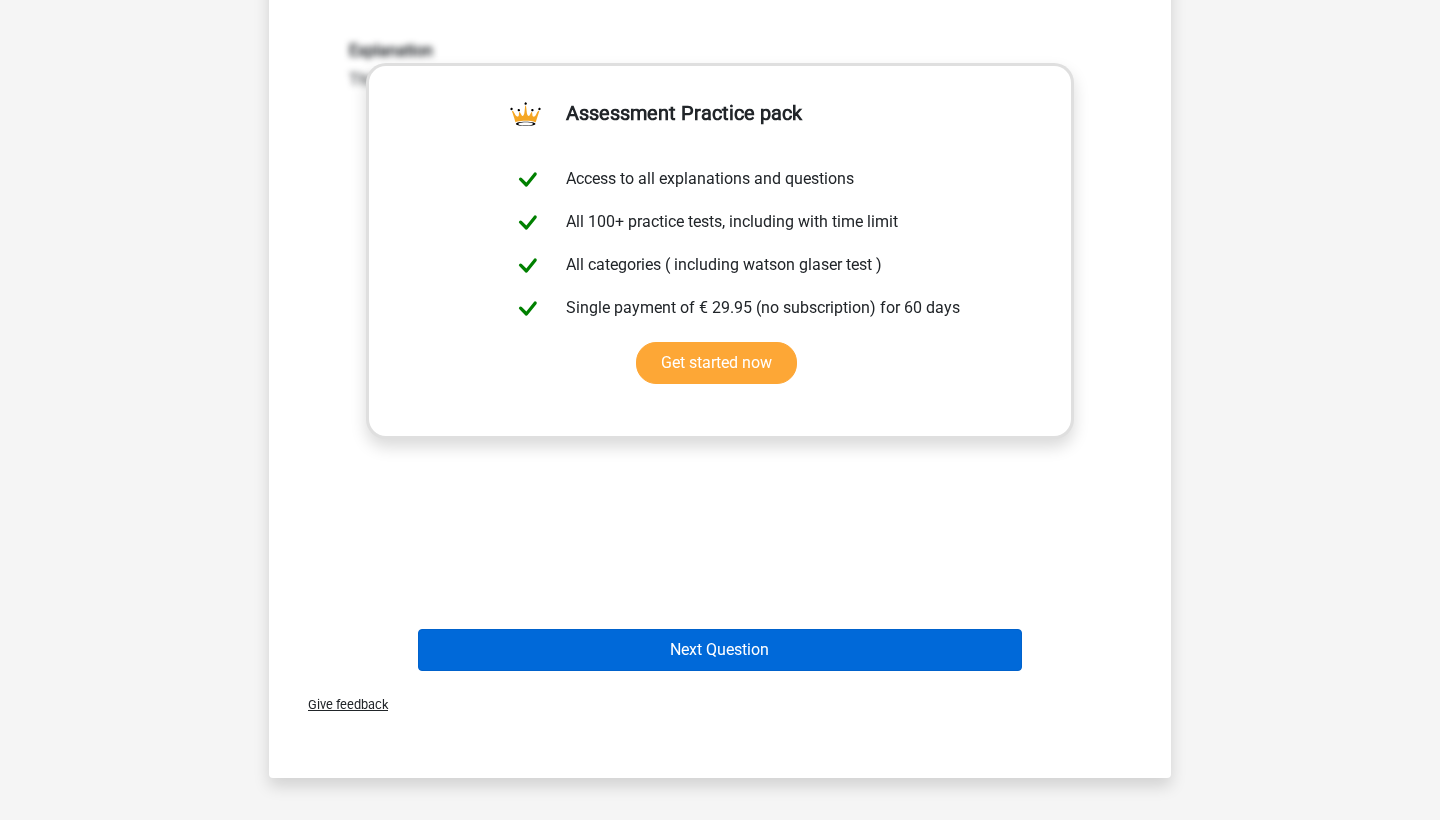 click on "Next Question" at bounding box center (720, 650) 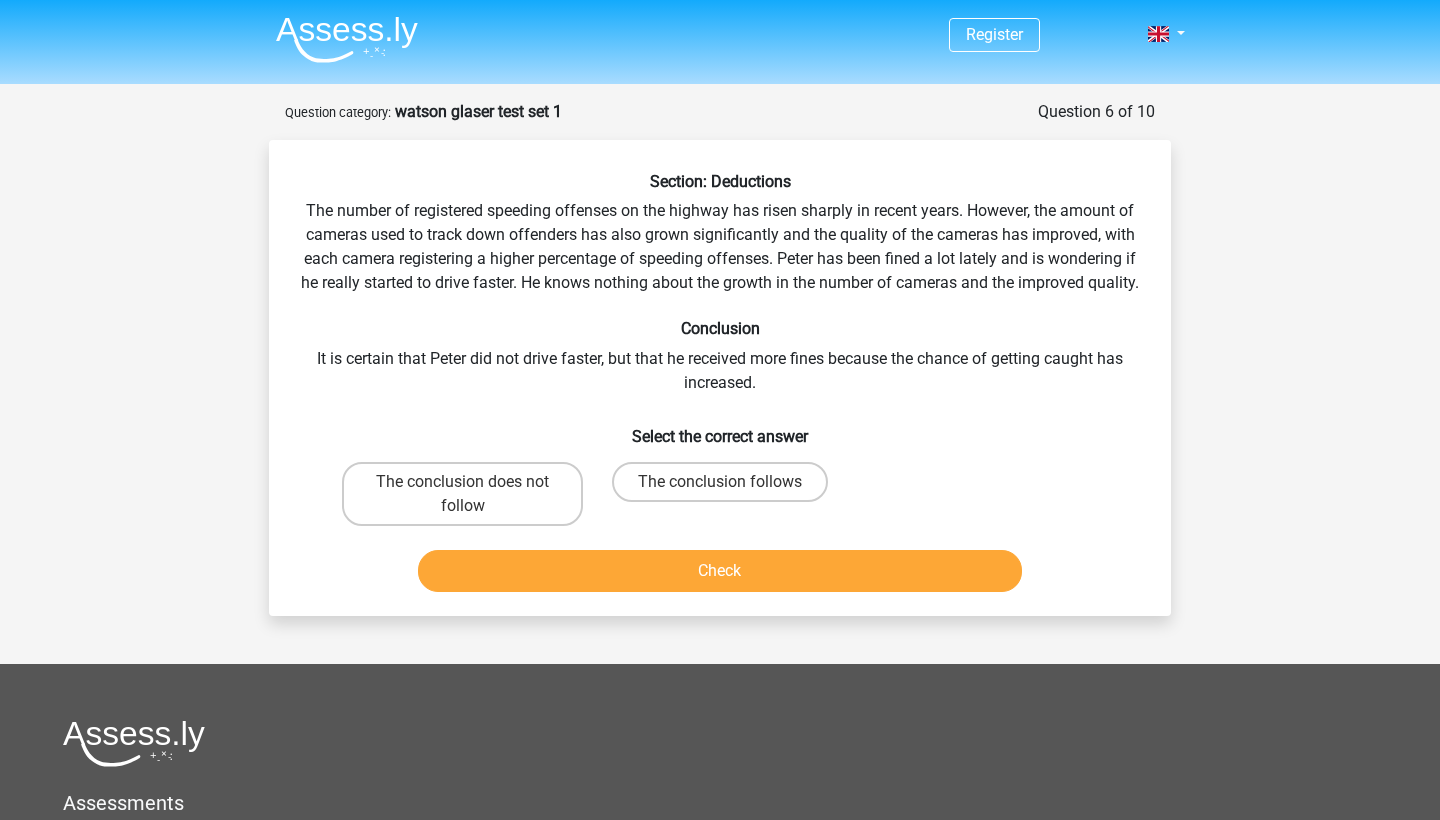scroll, scrollTop: 0, scrollLeft: 0, axis: both 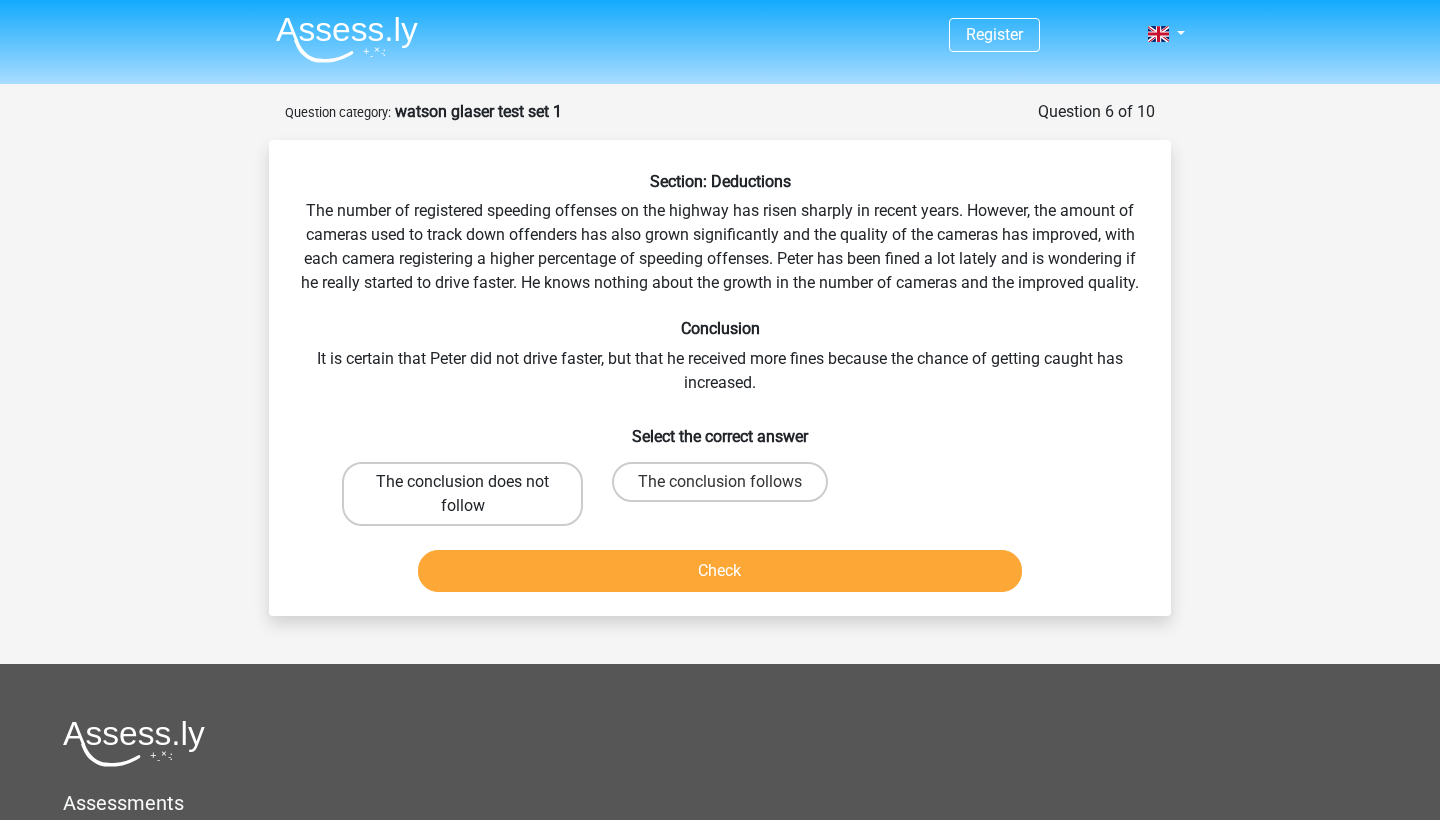click on "The conclusion does not follow" at bounding box center [462, 494] 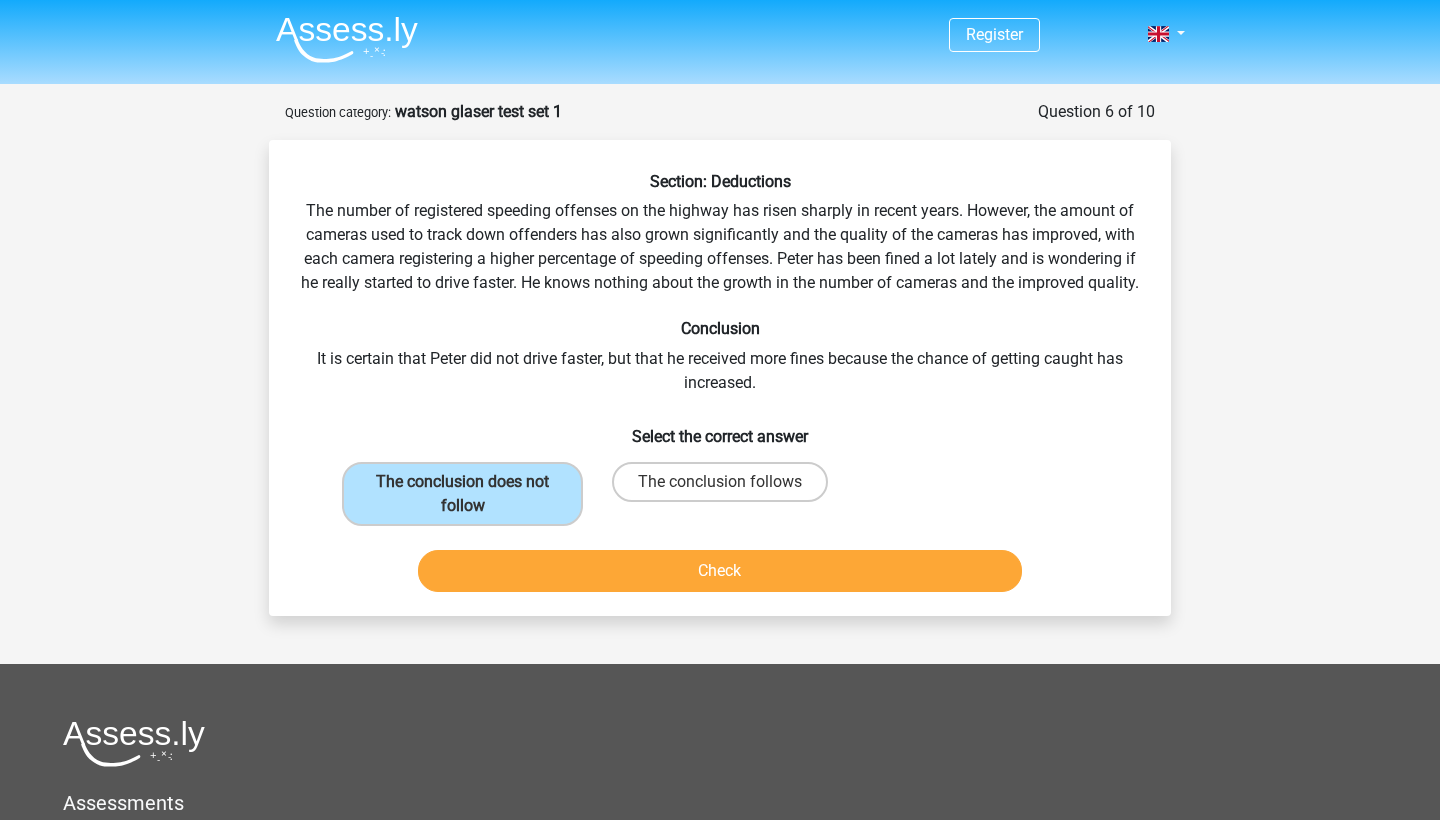 click on "Check" at bounding box center (720, 571) 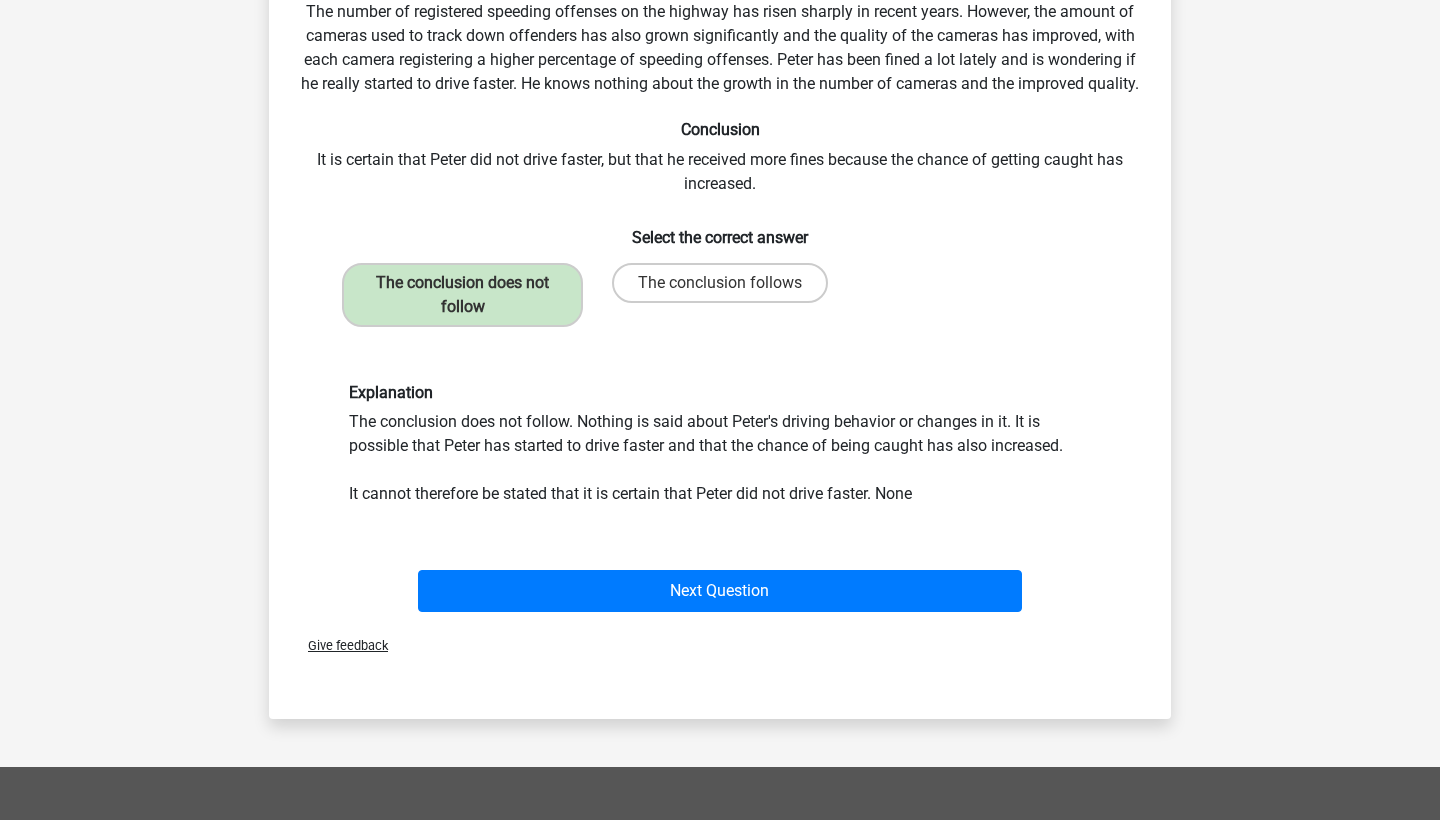 scroll, scrollTop: 201, scrollLeft: 0, axis: vertical 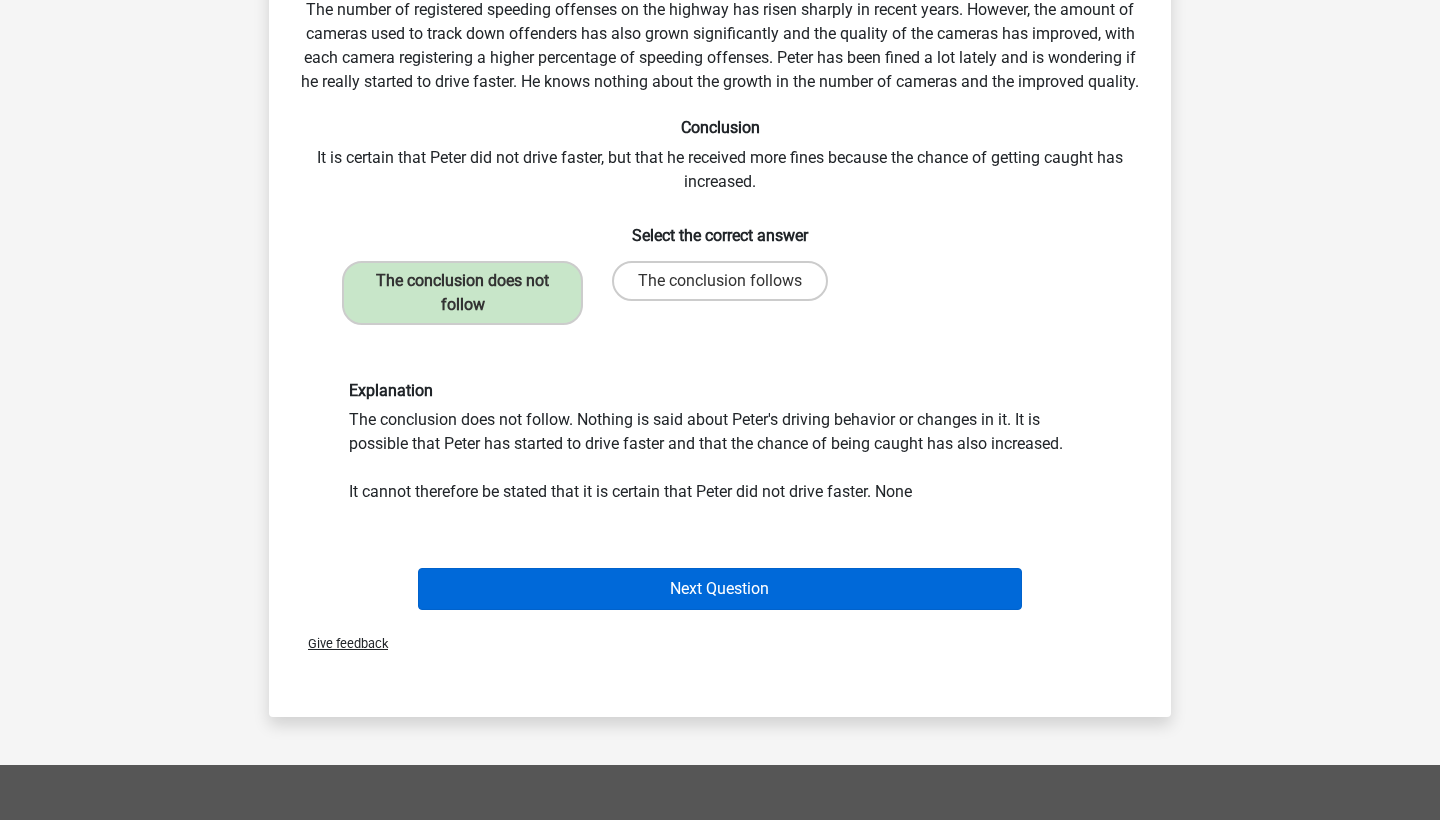 click on "Next Question" at bounding box center [720, 589] 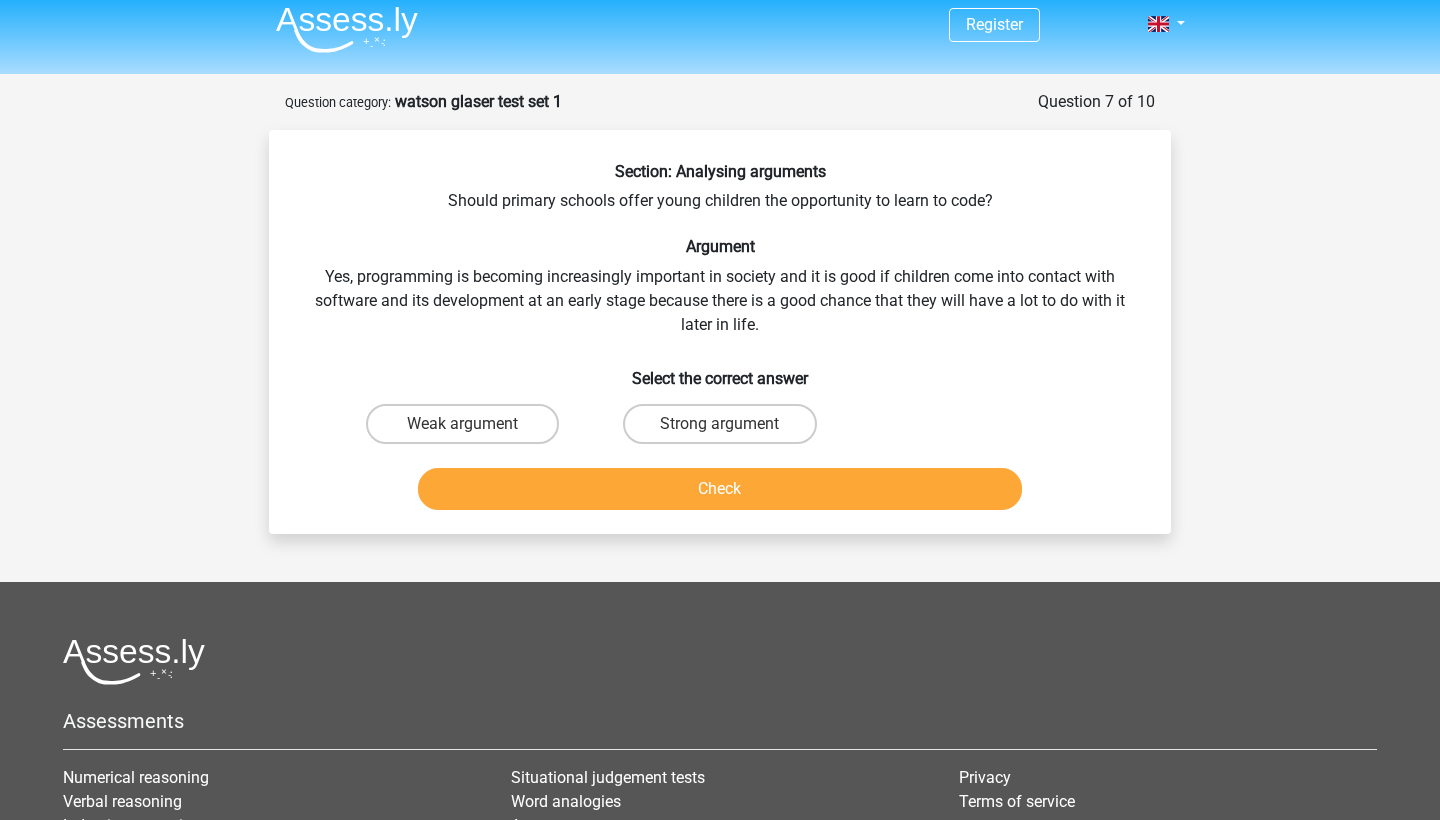 scroll, scrollTop: 2, scrollLeft: 0, axis: vertical 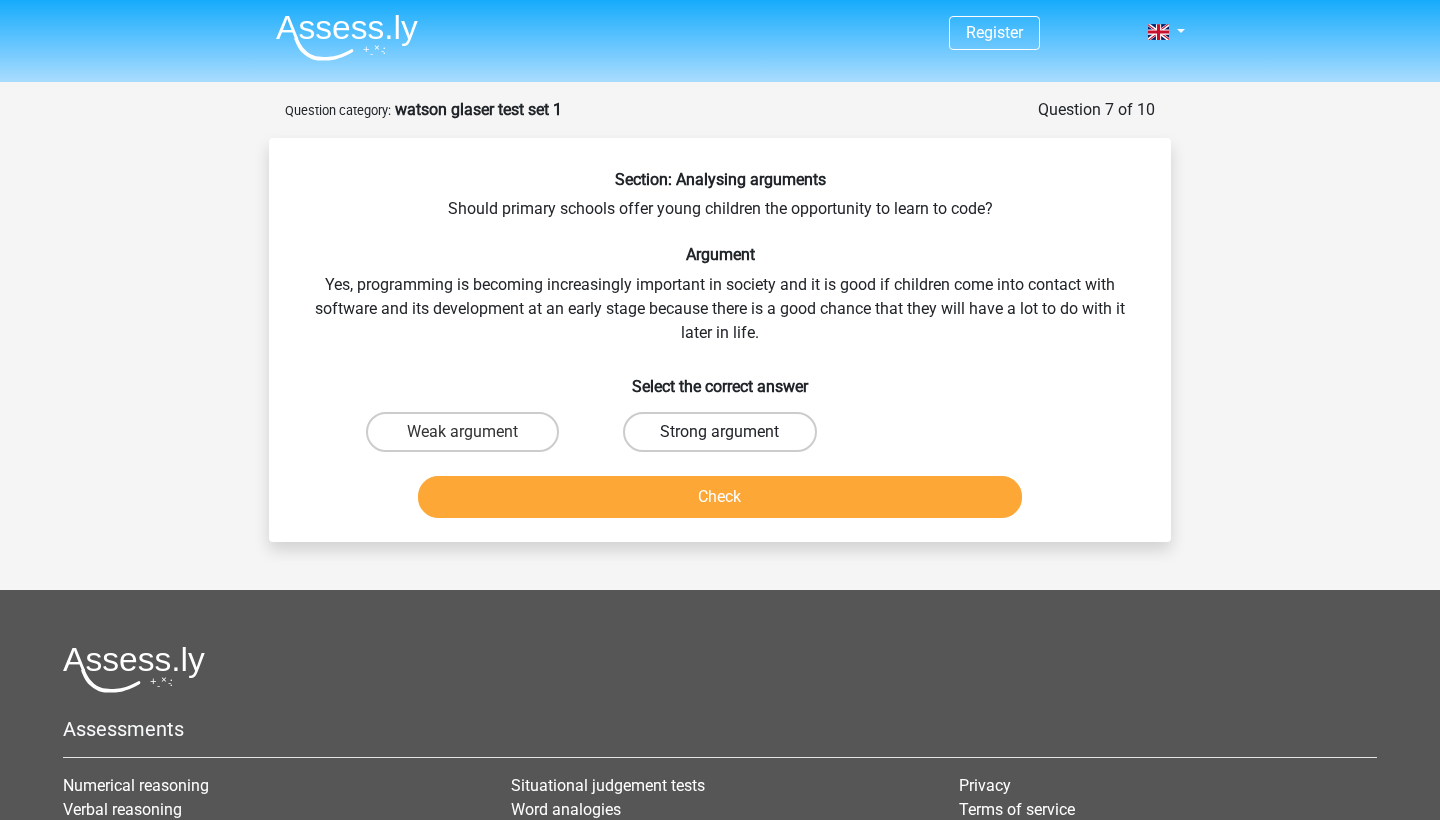 click on "Strong argument" at bounding box center [719, 432] 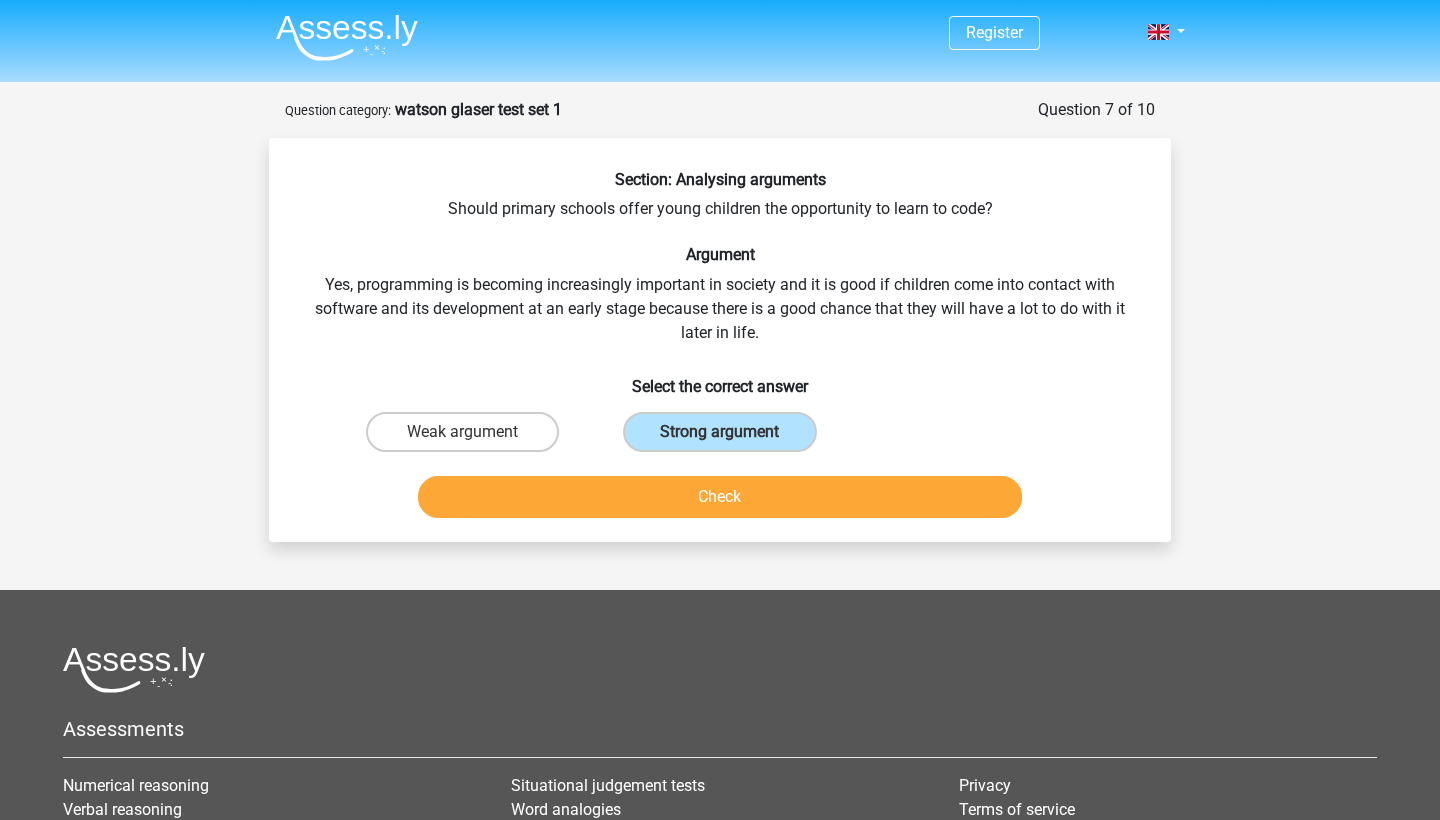 click on "Check" at bounding box center [720, 497] 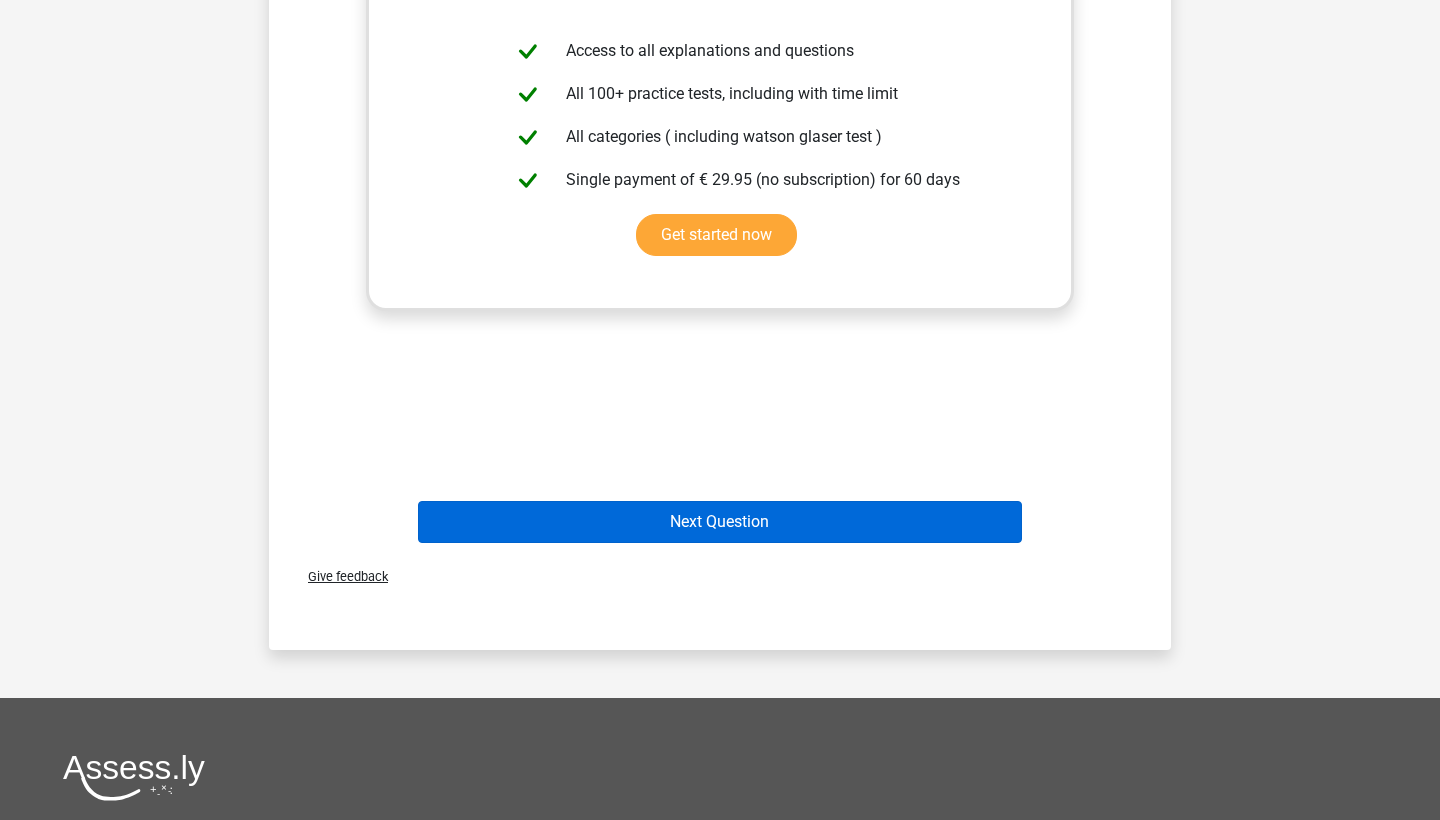 click on "Next Question" at bounding box center (720, 522) 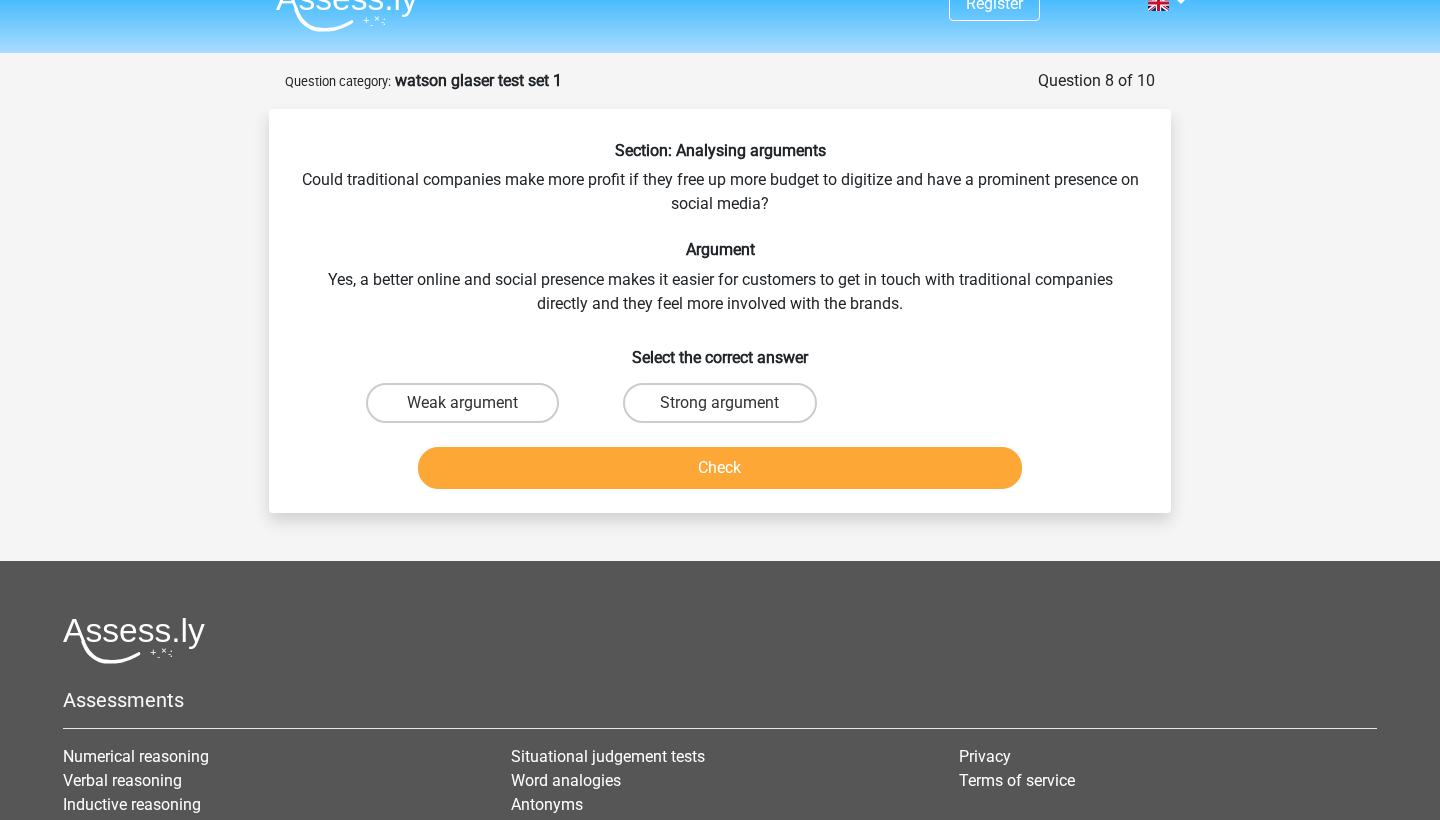 scroll, scrollTop: 0, scrollLeft: 0, axis: both 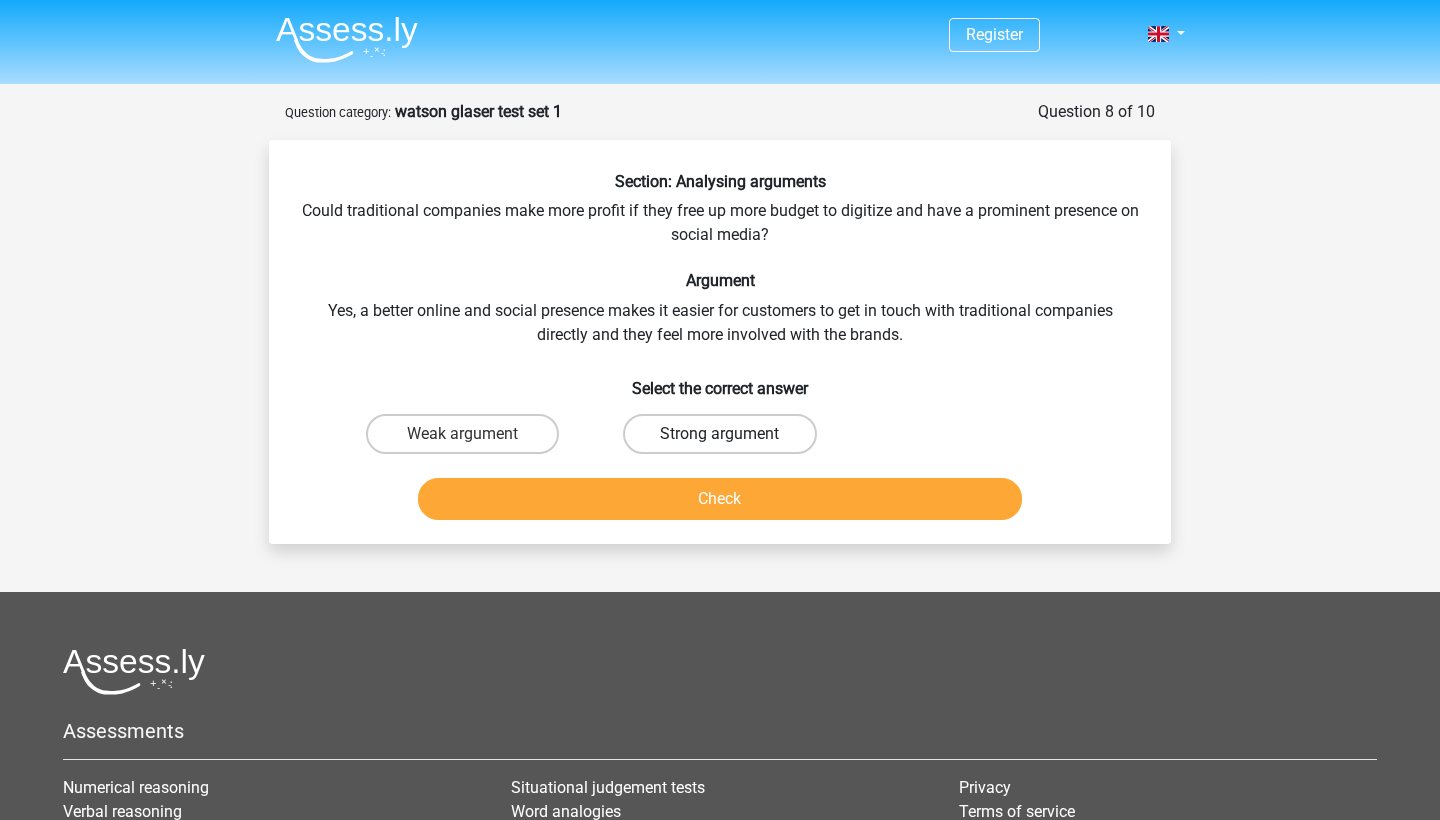 click on "Strong argument" at bounding box center [719, 434] 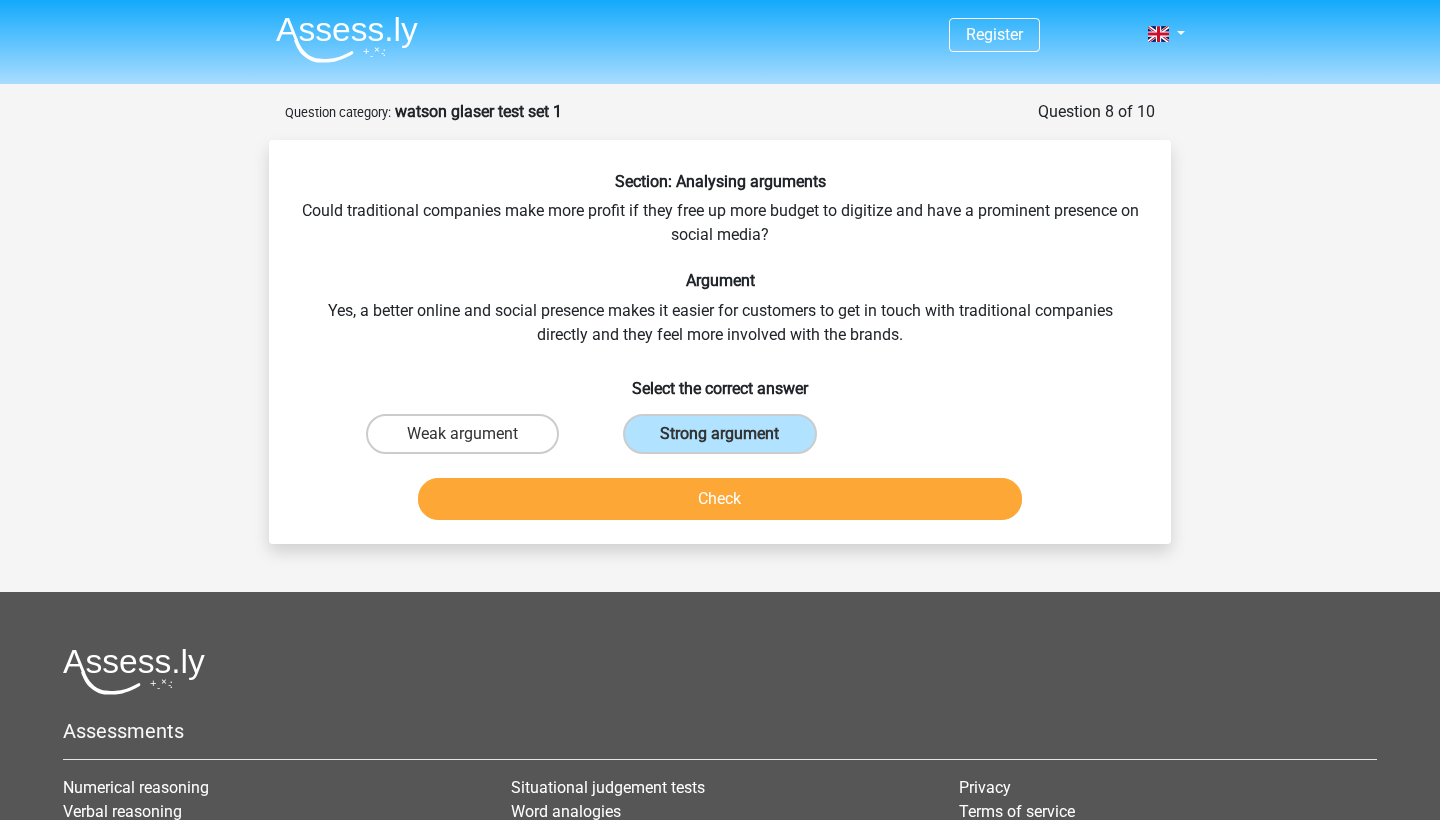 click on "Check" at bounding box center (720, 499) 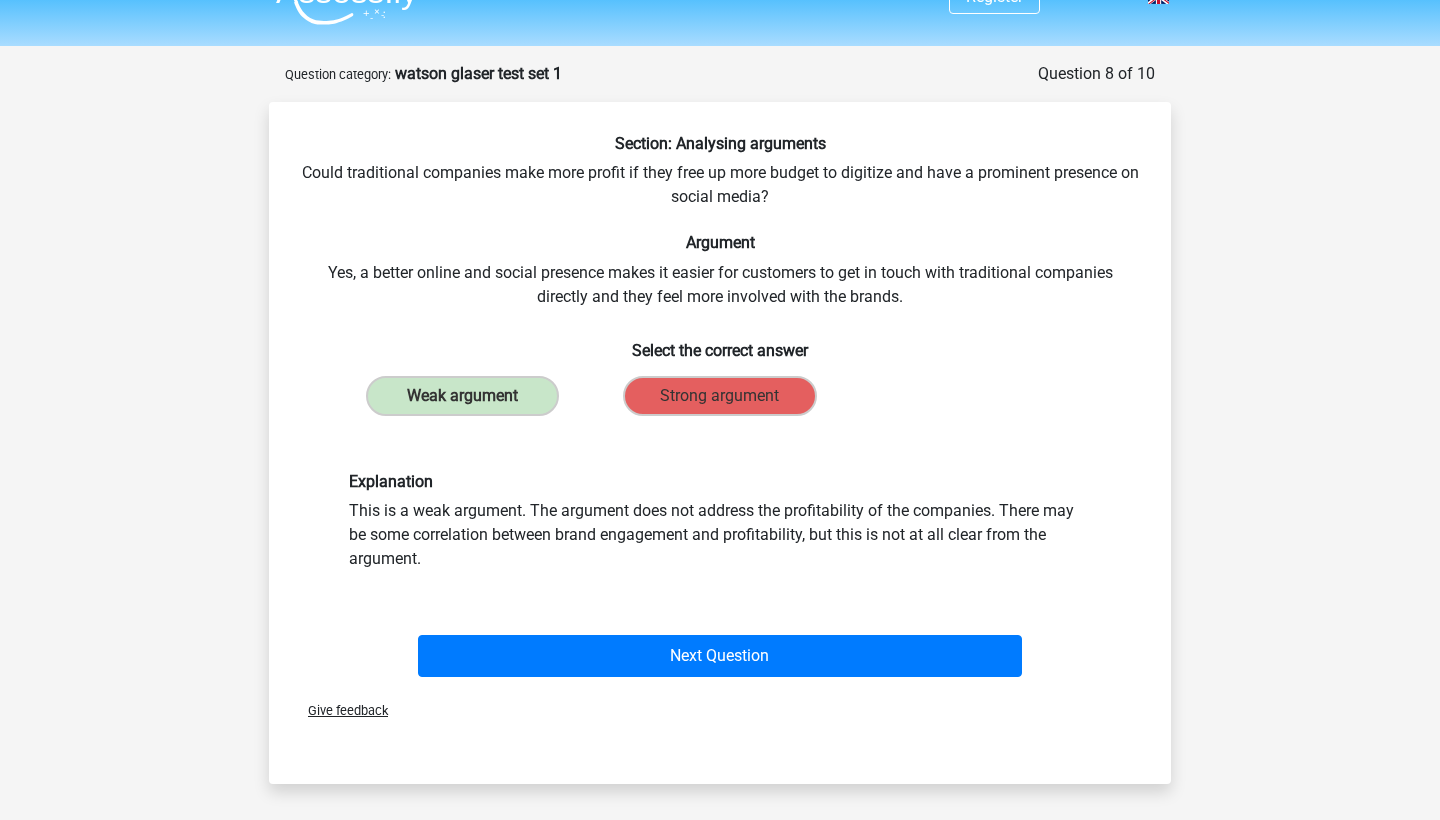 scroll, scrollTop: 61, scrollLeft: 0, axis: vertical 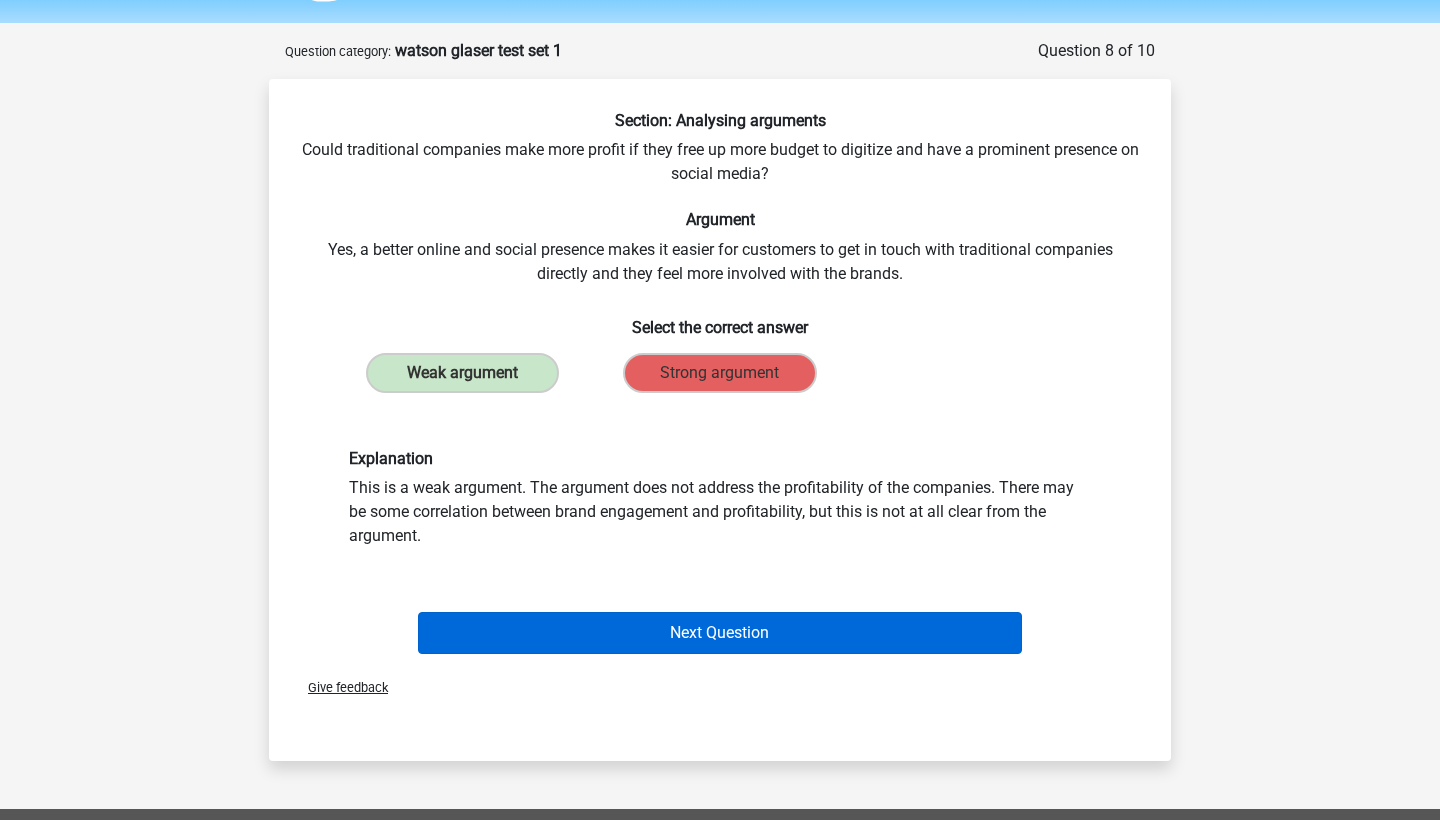click on "Next Question" at bounding box center [720, 633] 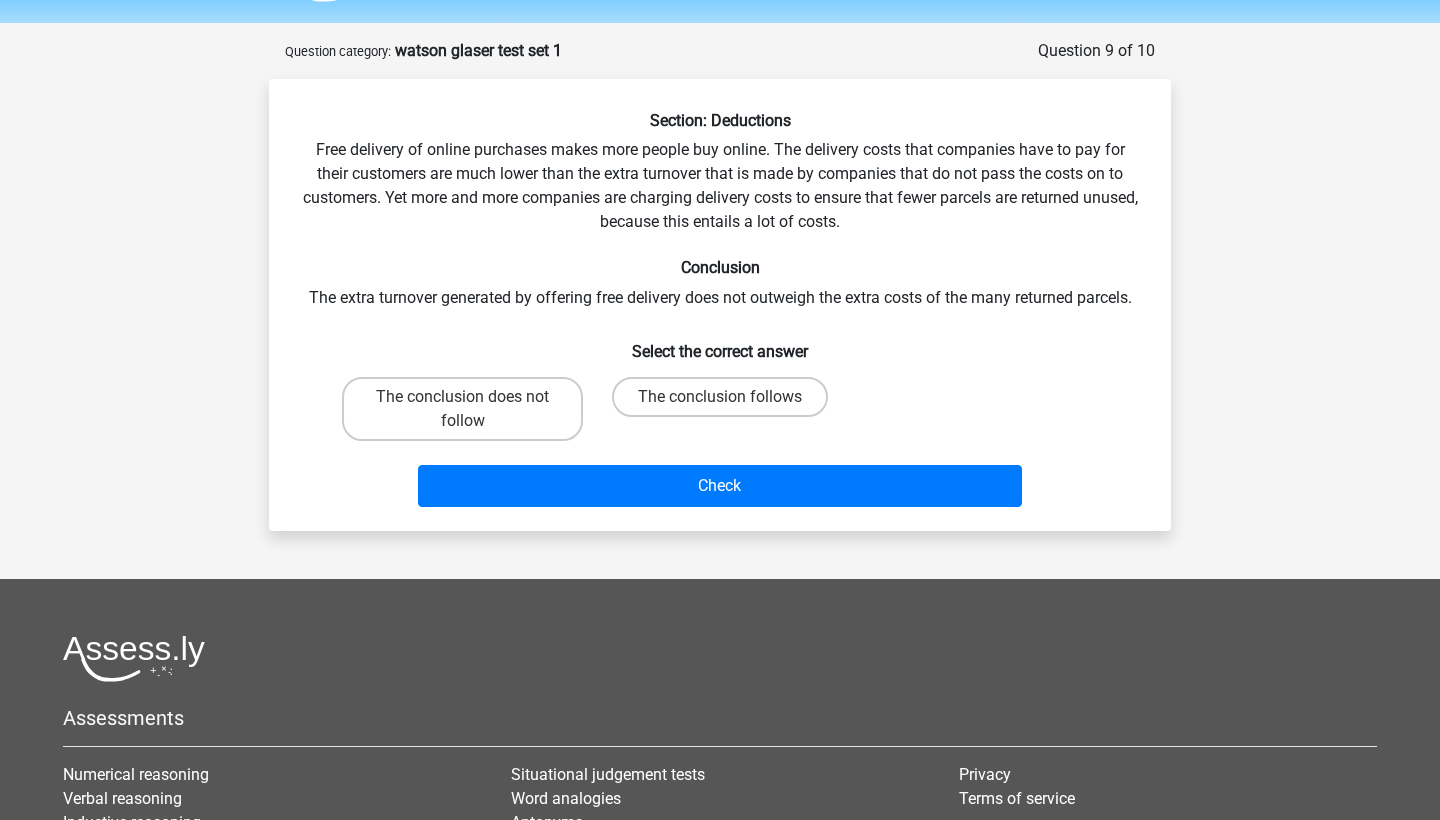 scroll, scrollTop: 100, scrollLeft: 0, axis: vertical 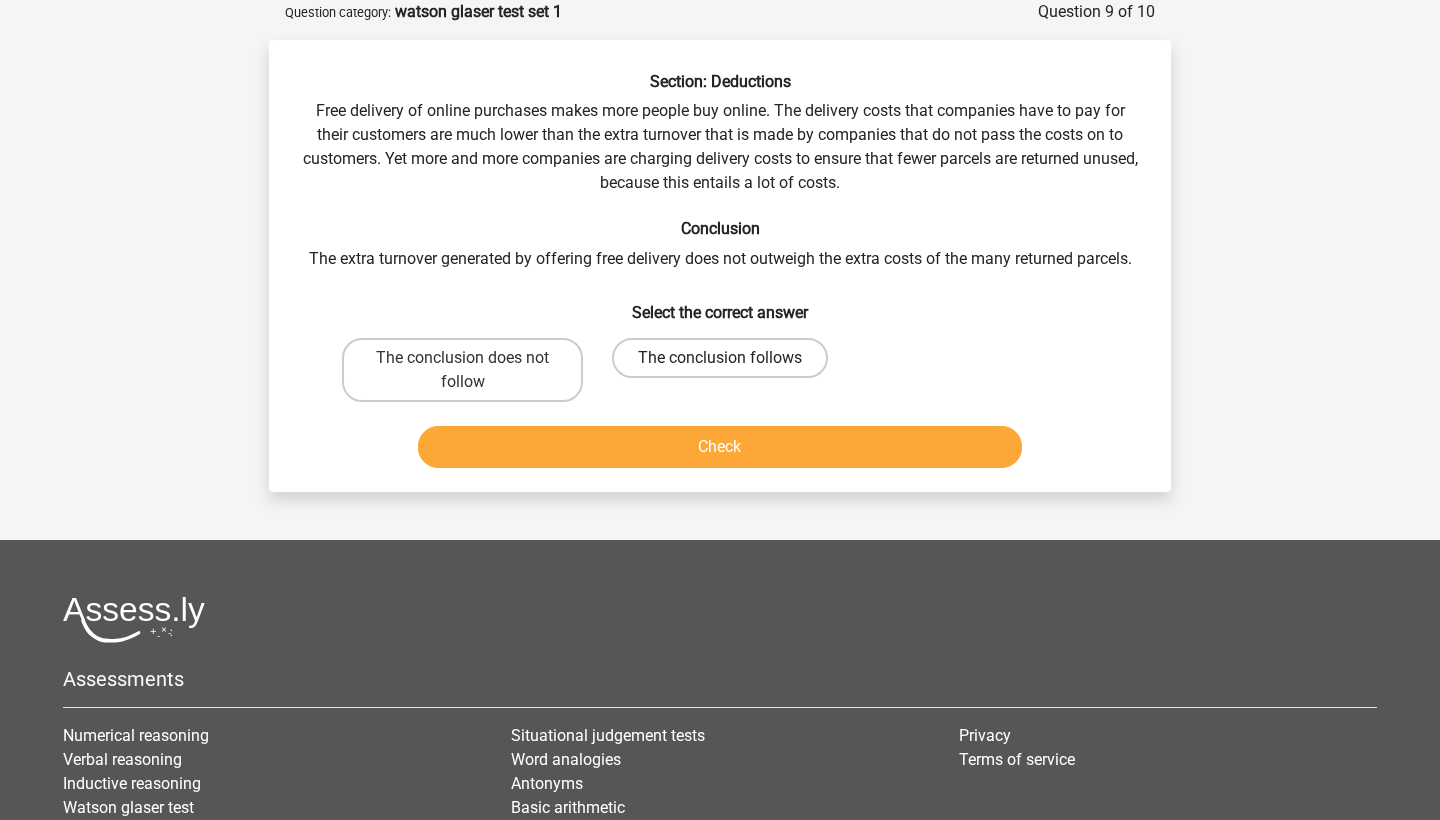 click on "The conclusion follows" at bounding box center [720, 358] 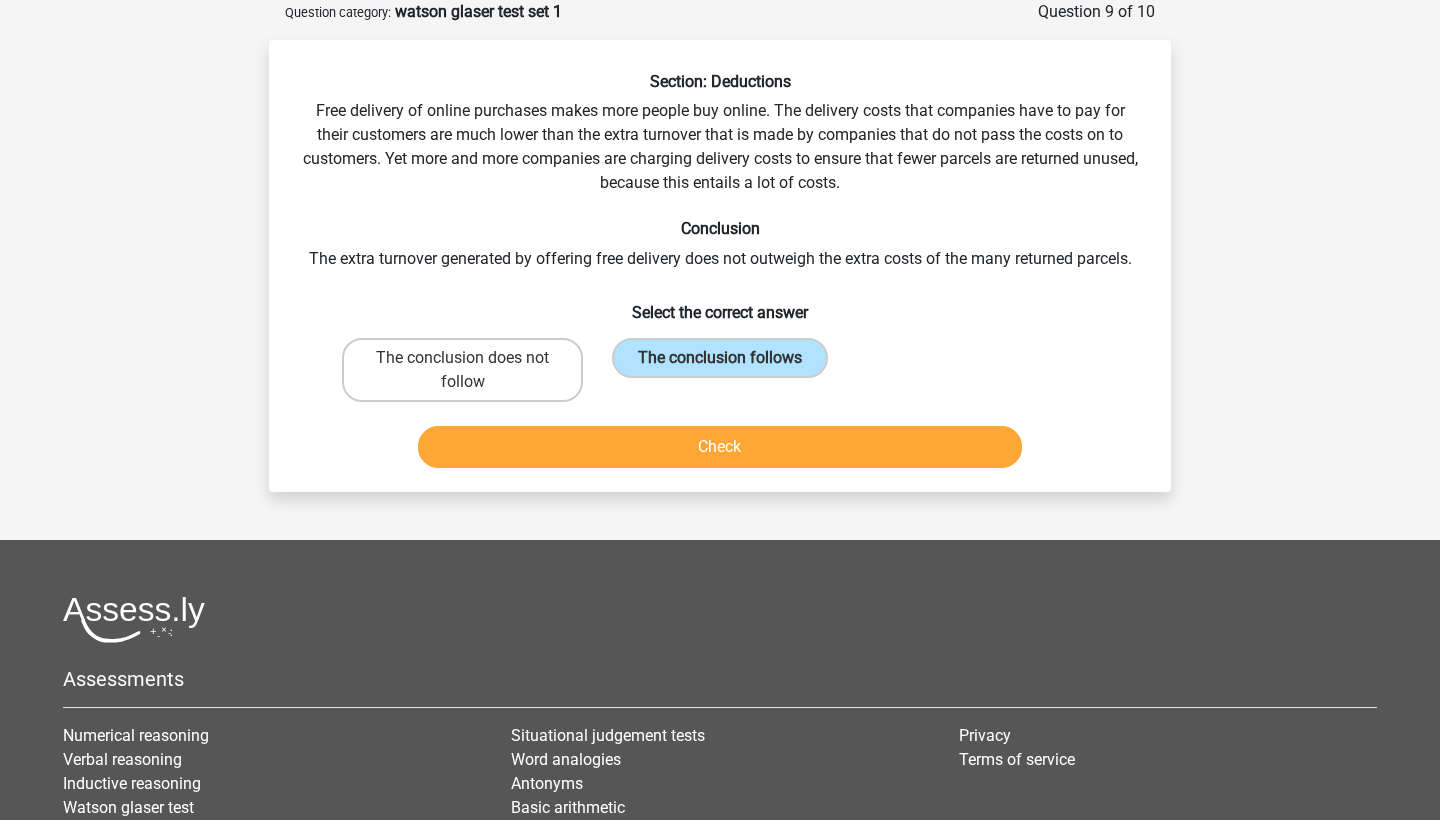 click on "Check" at bounding box center (720, 447) 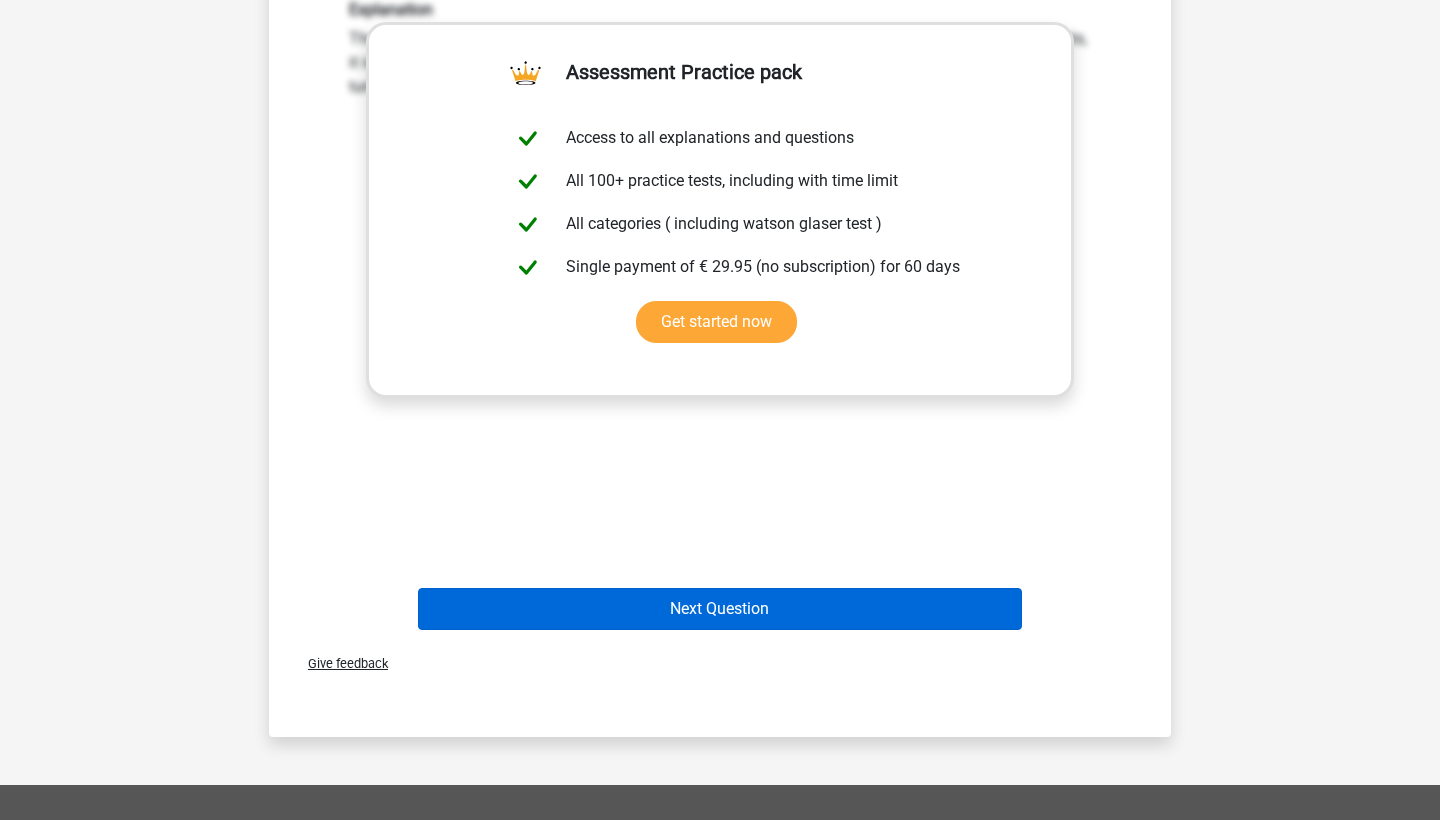 click on "Next Question" at bounding box center [720, 609] 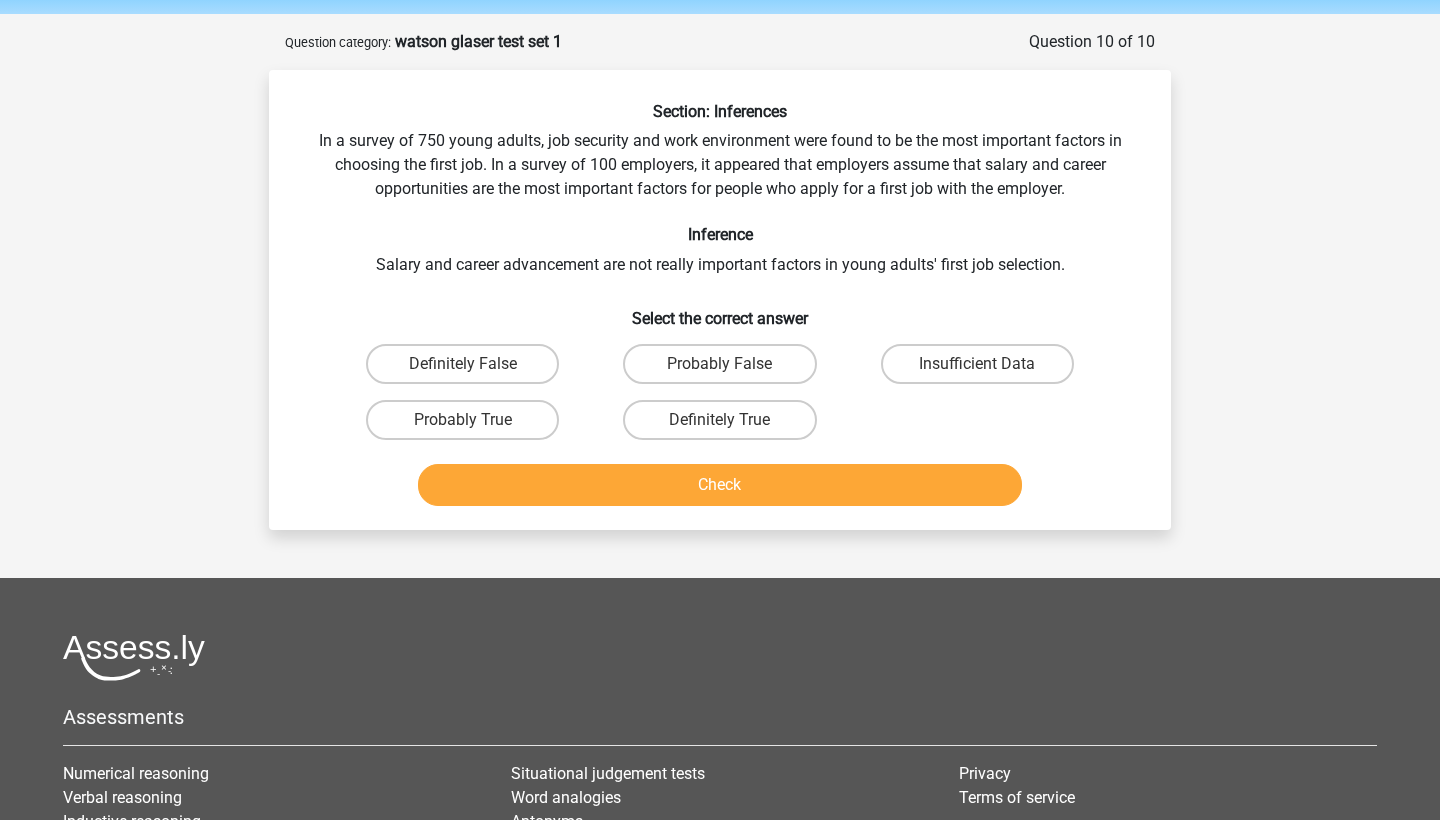 scroll, scrollTop: 69, scrollLeft: 0, axis: vertical 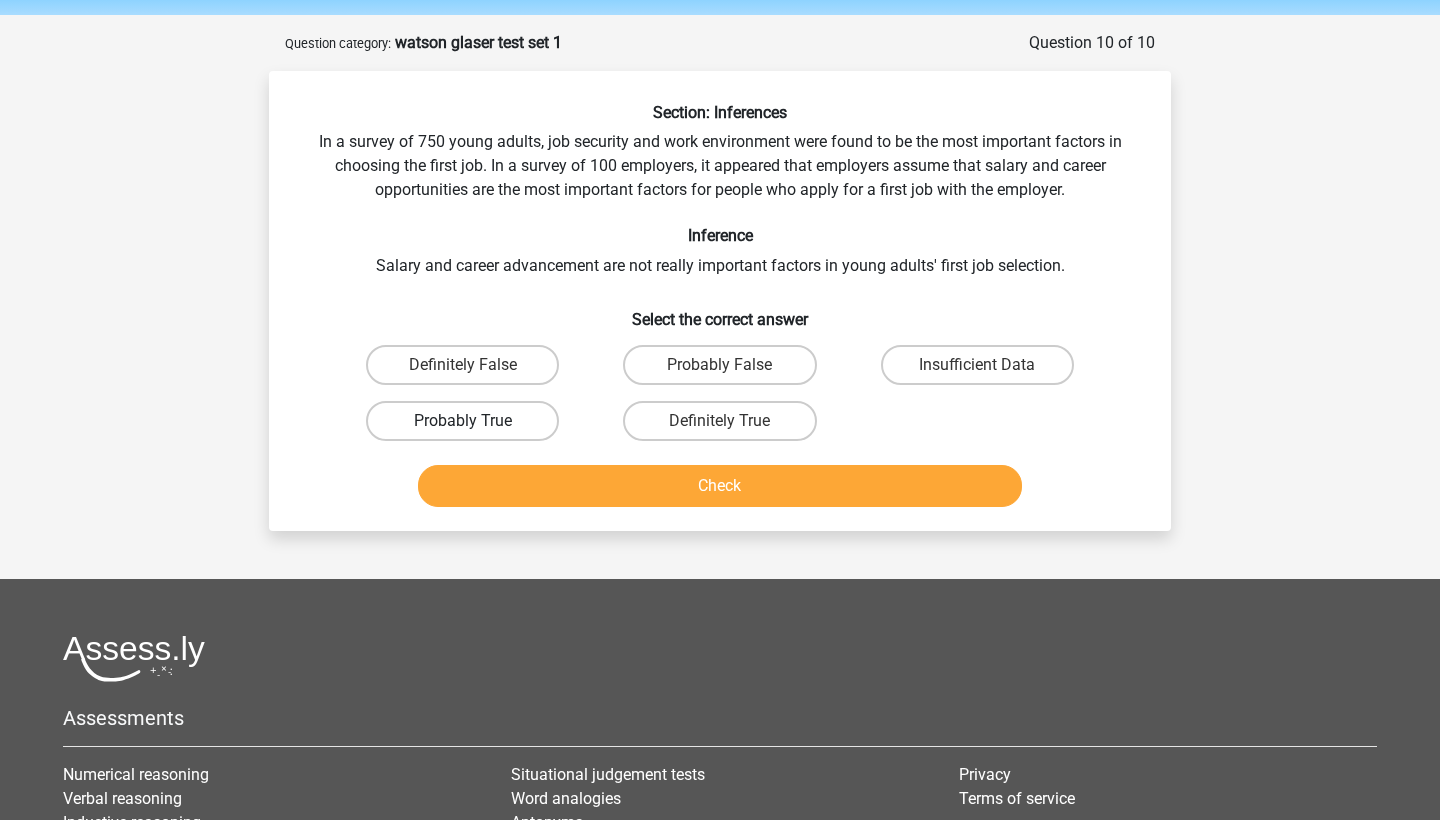 click on "Probably True" at bounding box center [462, 421] 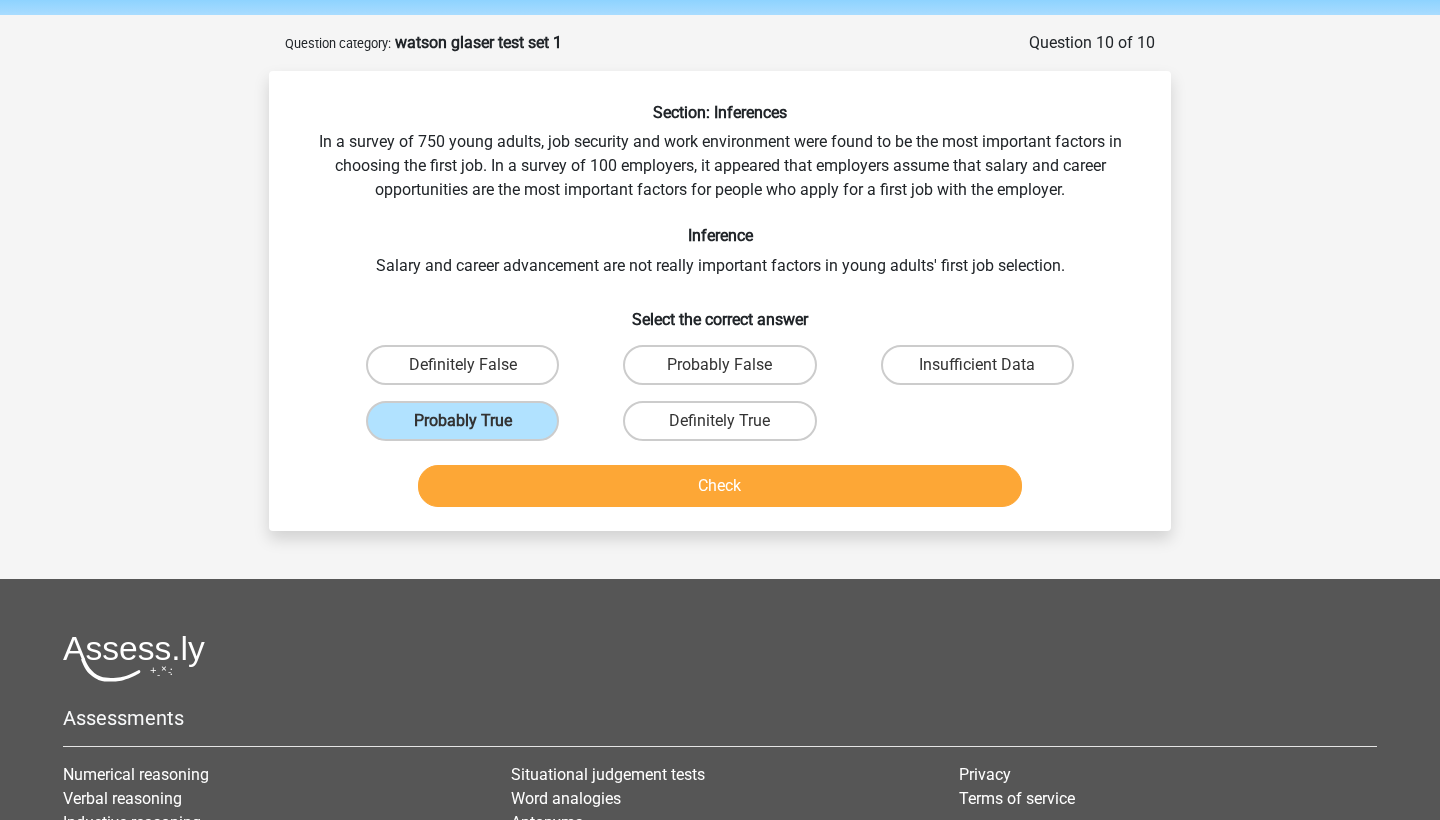 click on "Check" at bounding box center [720, 486] 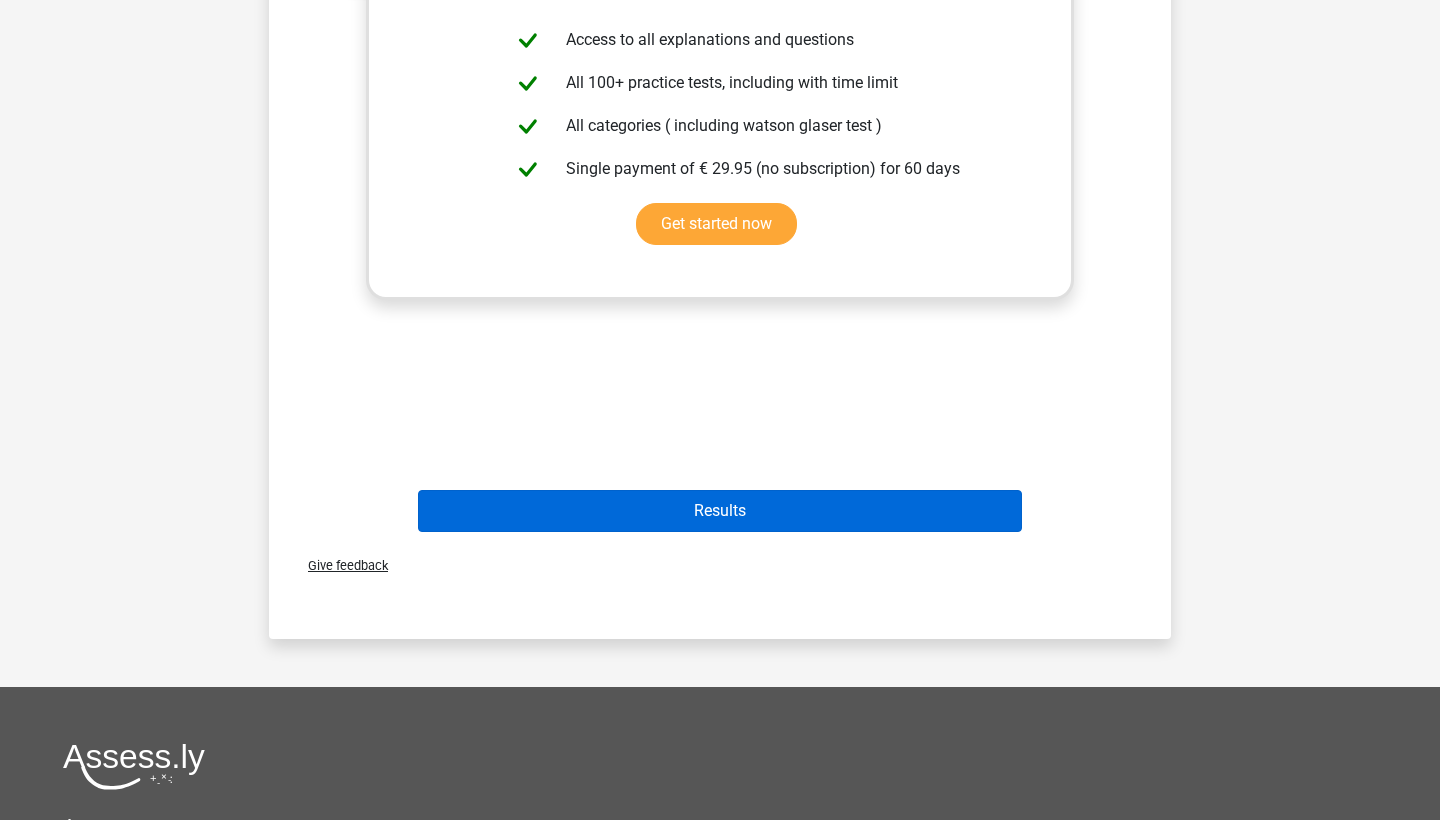 scroll, scrollTop: 697, scrollLeft: 0, axis: vertical 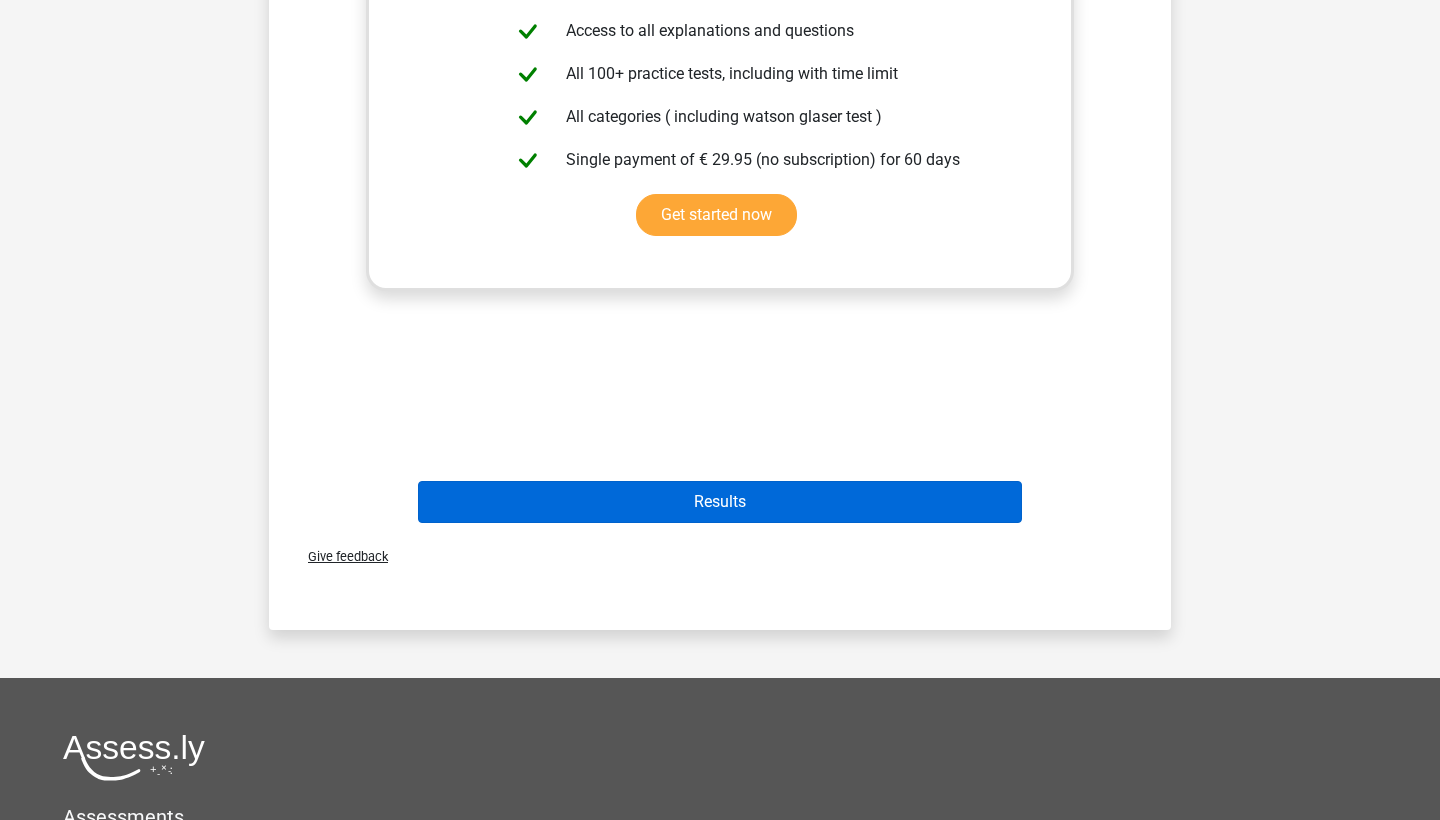 click on "Results" at bounding box center (720, 502) 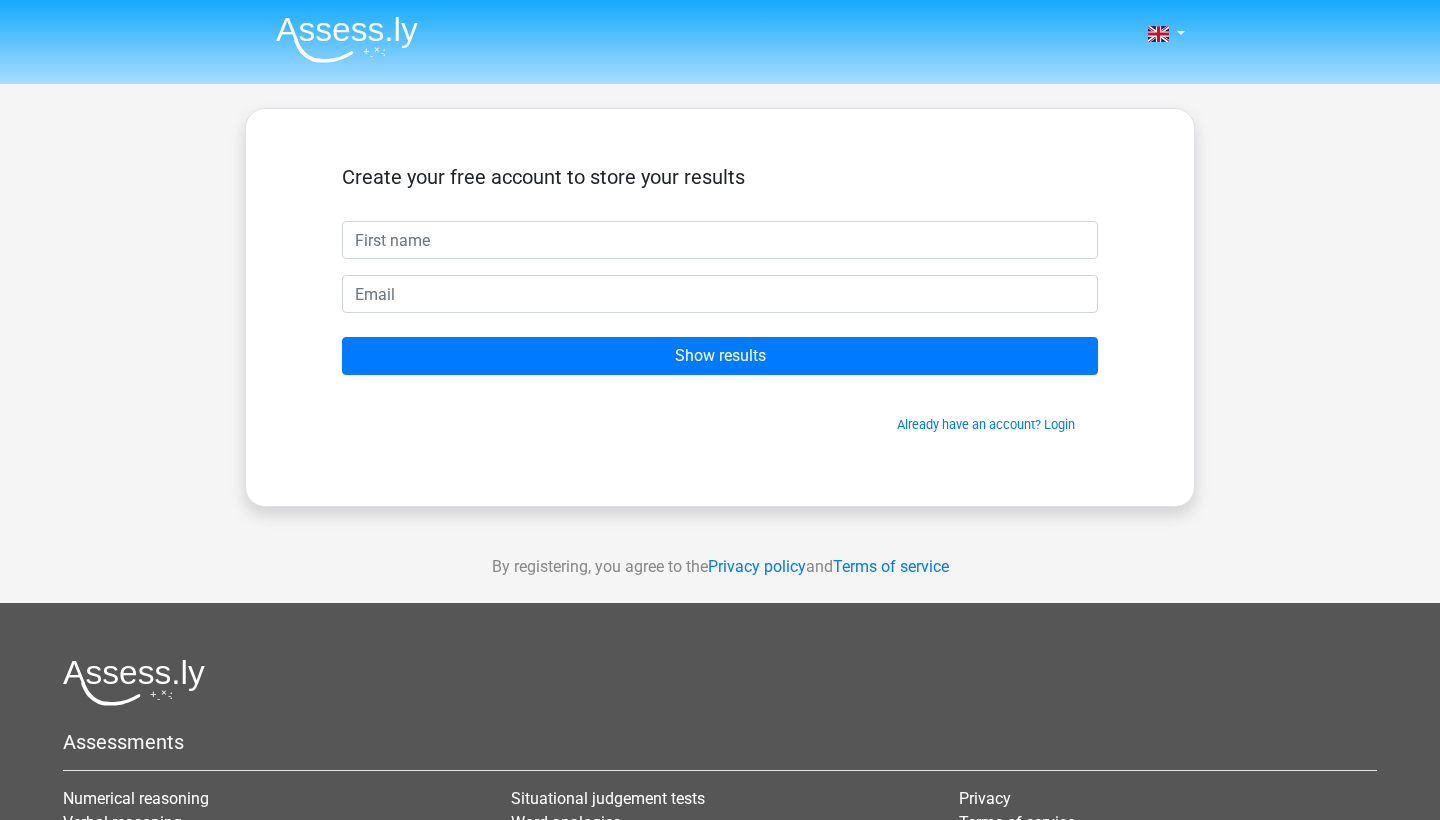 scroll, scrollTop: 0, scrollLeft: 0, axis: both 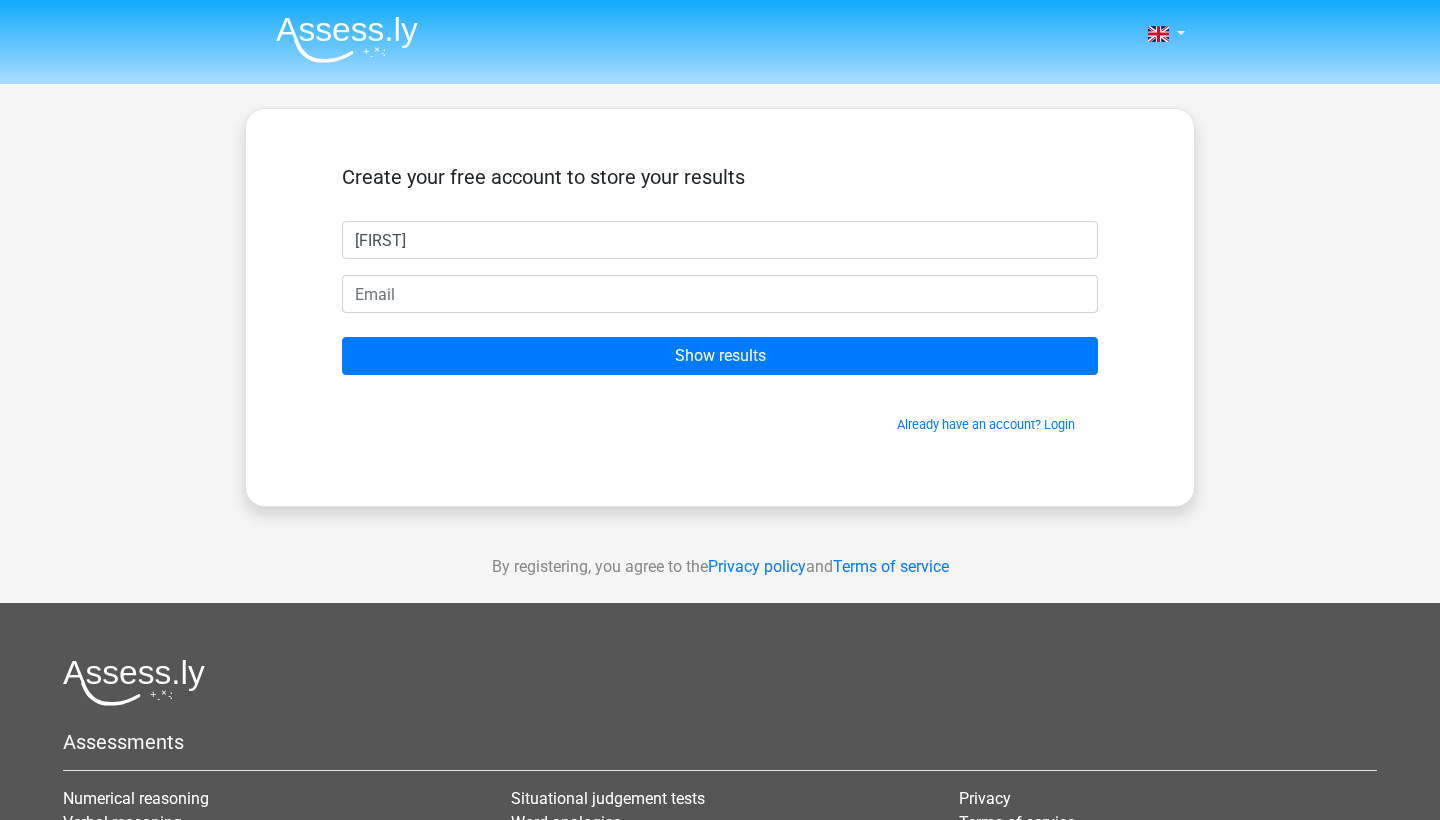 type on "[FIRST]" 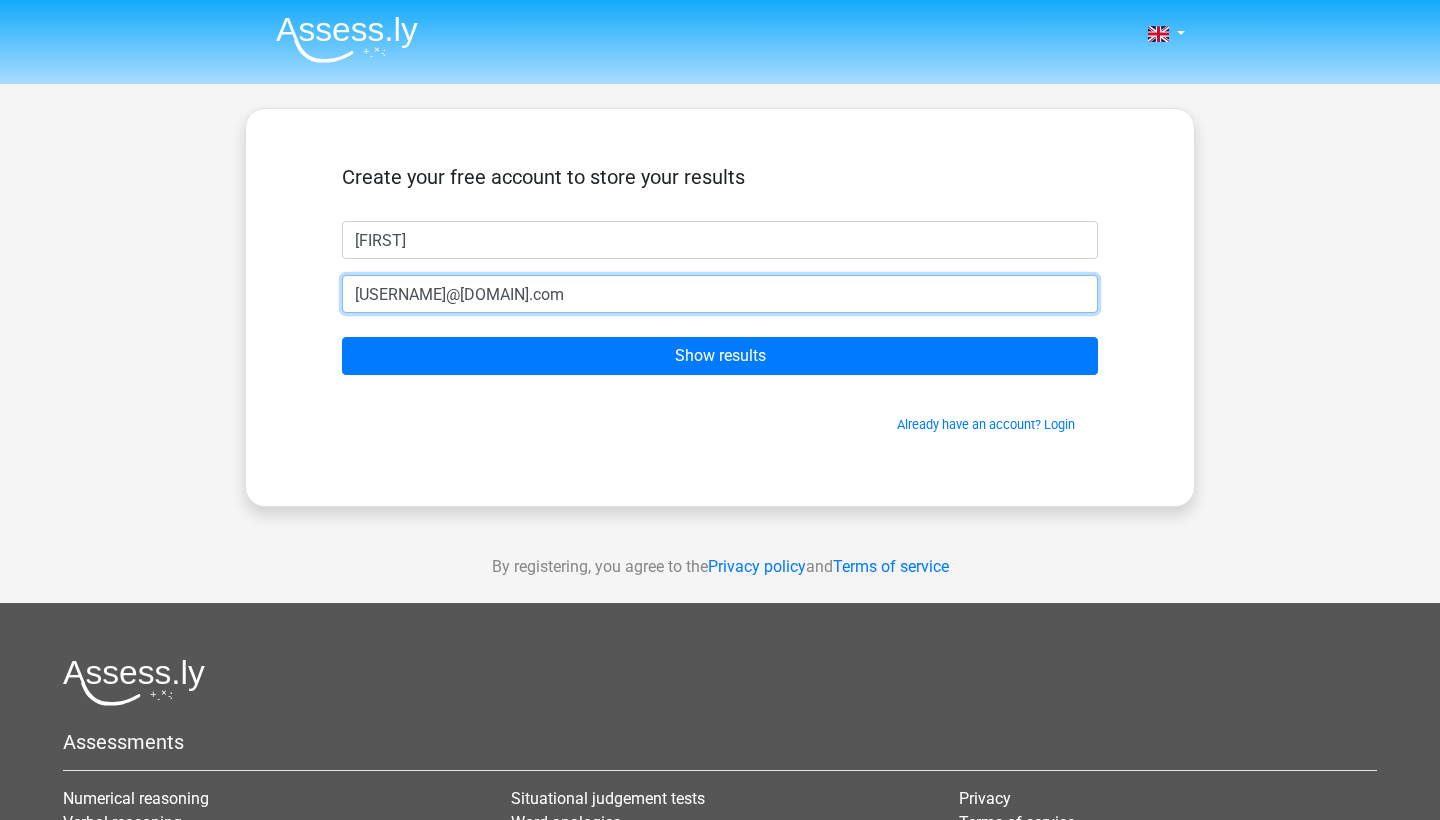 type on "[EMAIL]" 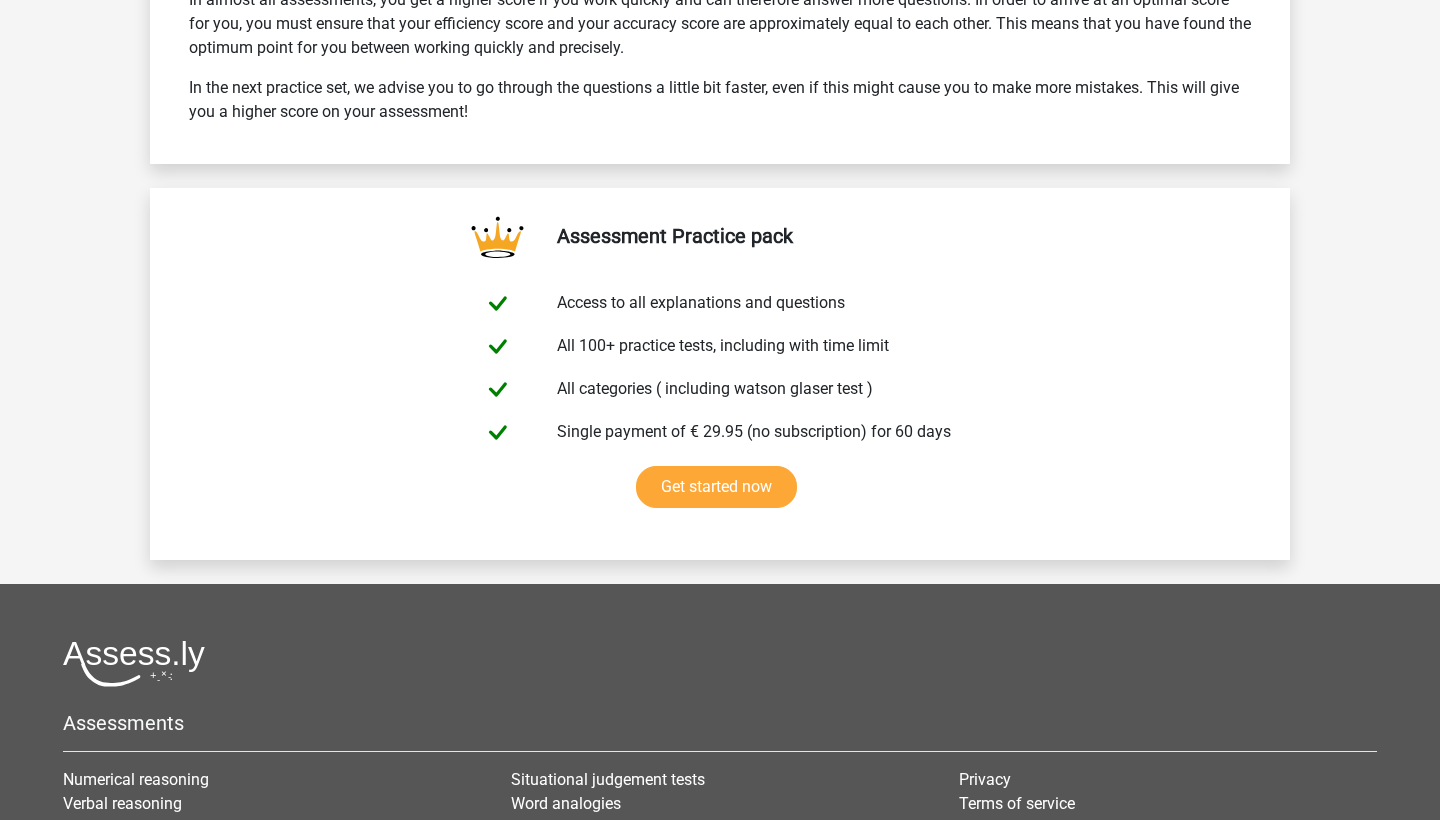 scroll, scrollTop: 2728, scrollLeft: 0, axis: vertical 